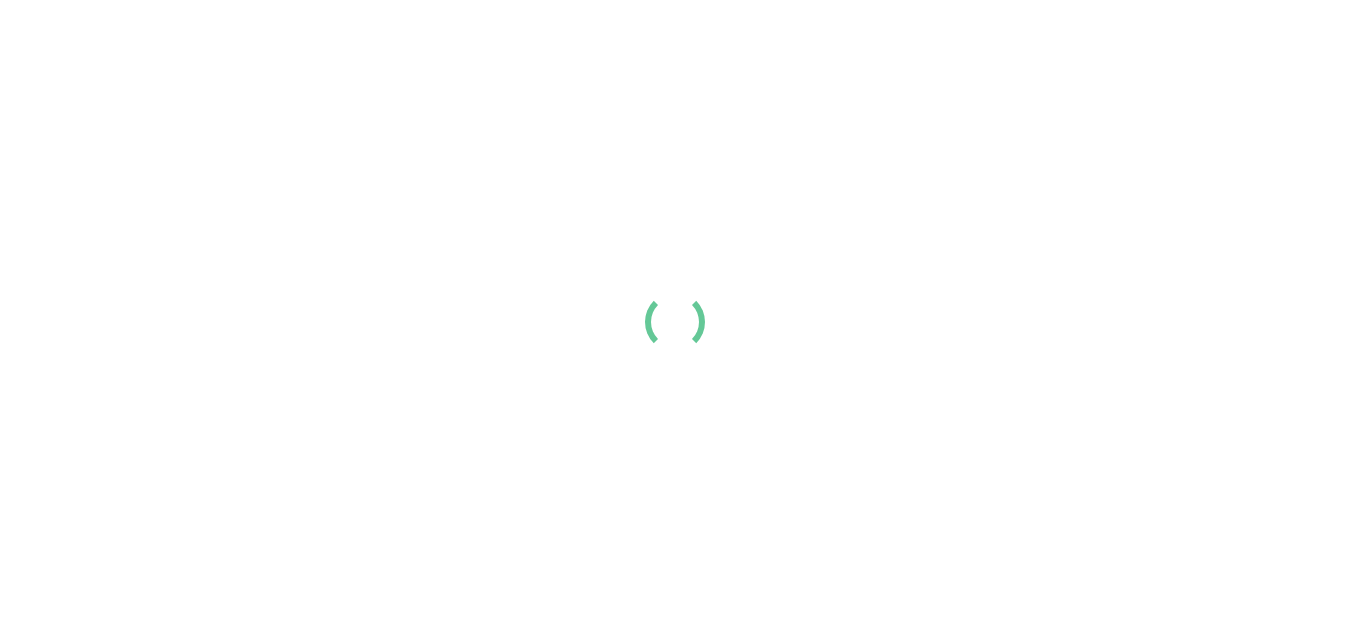scroll, scrollTop: 0, scrollLeft: 0, axis: both 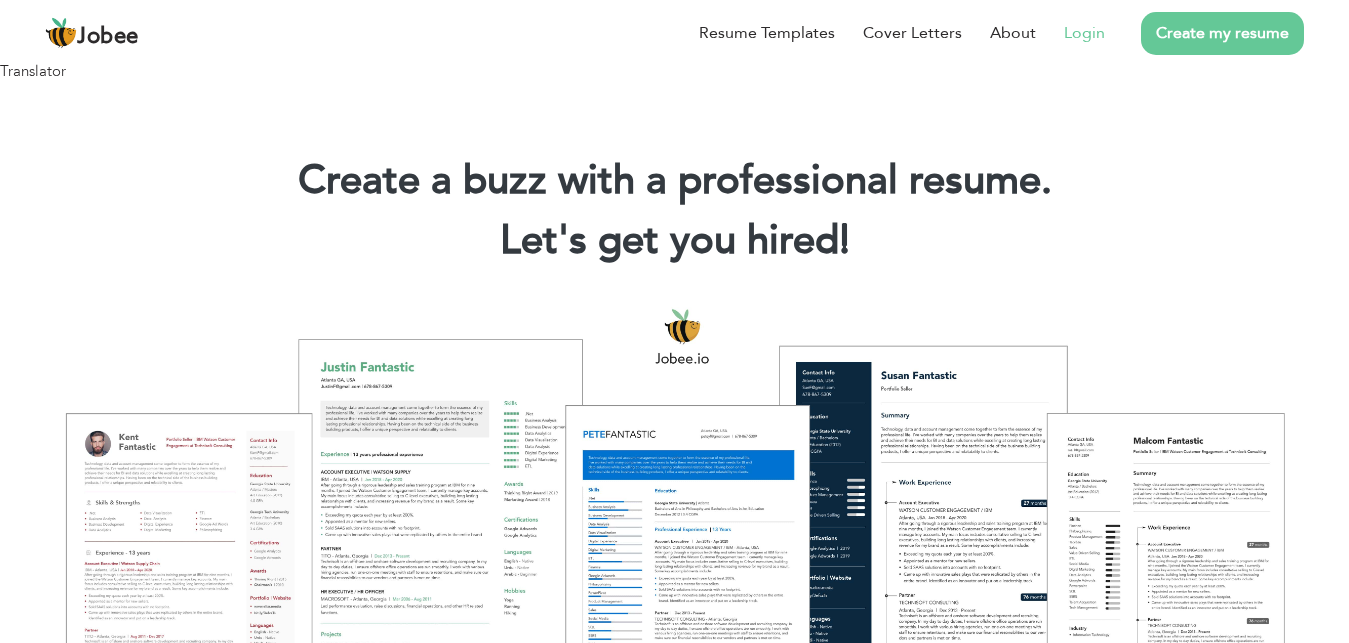 click on "Login" at bounding box center [1084, 33] 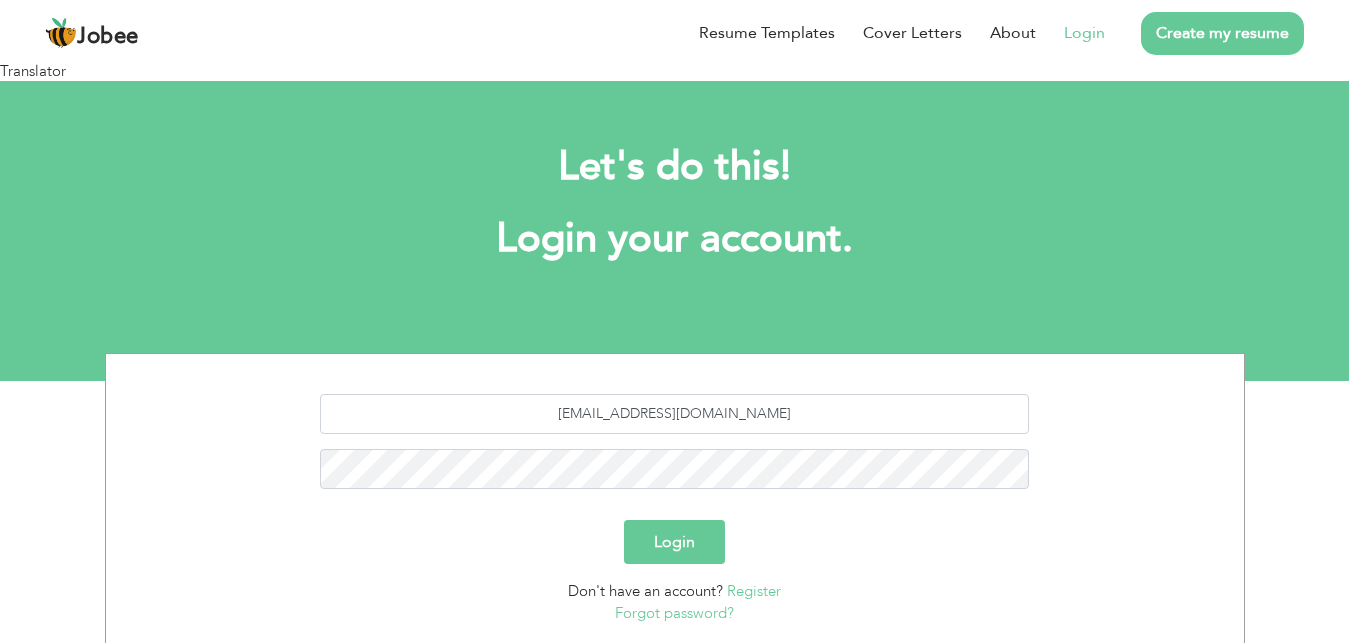 scroll, scrollTop: 0, scrollLeft: 0, axis: both 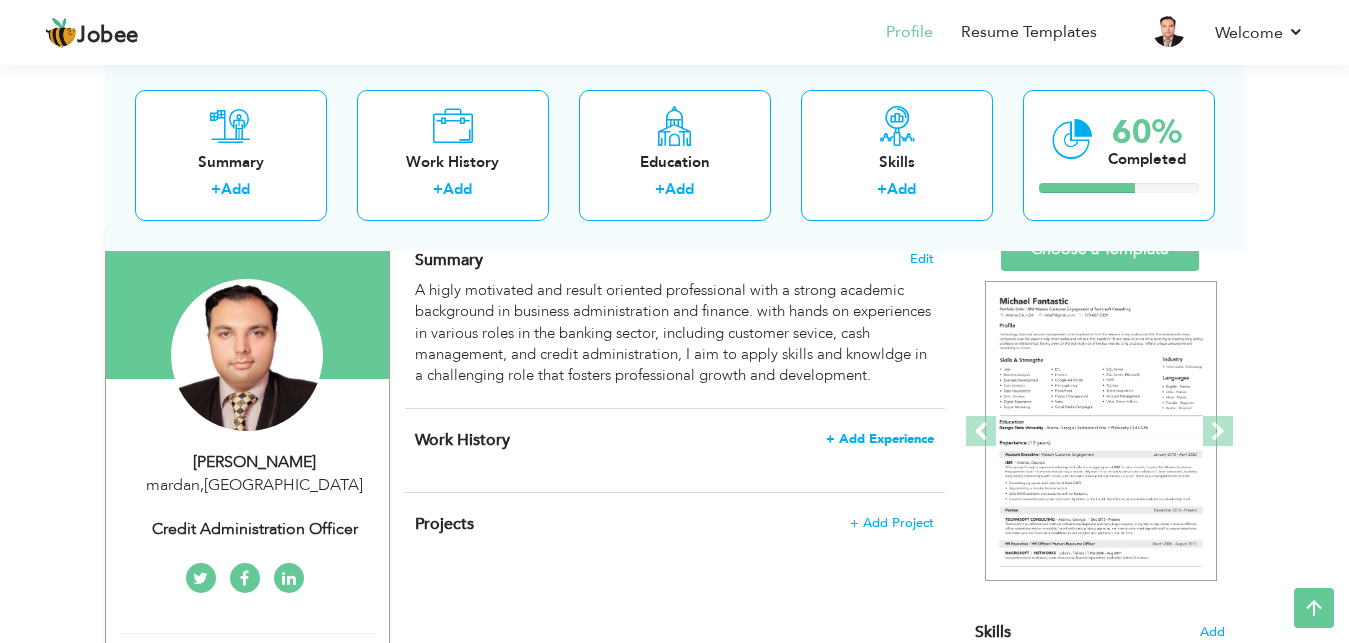 click on "+ Add Experience" at bounding box center [880, 439] 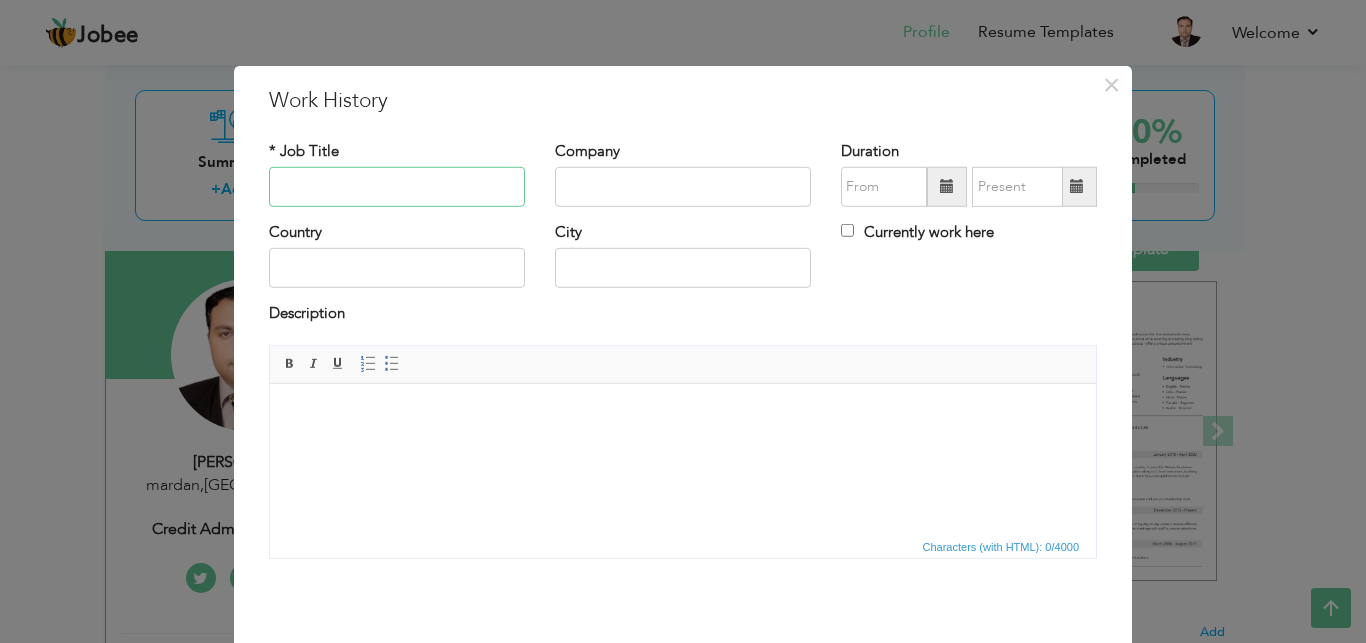 scroll, scrollTop: 0, scrollLeft: 0, axis: both 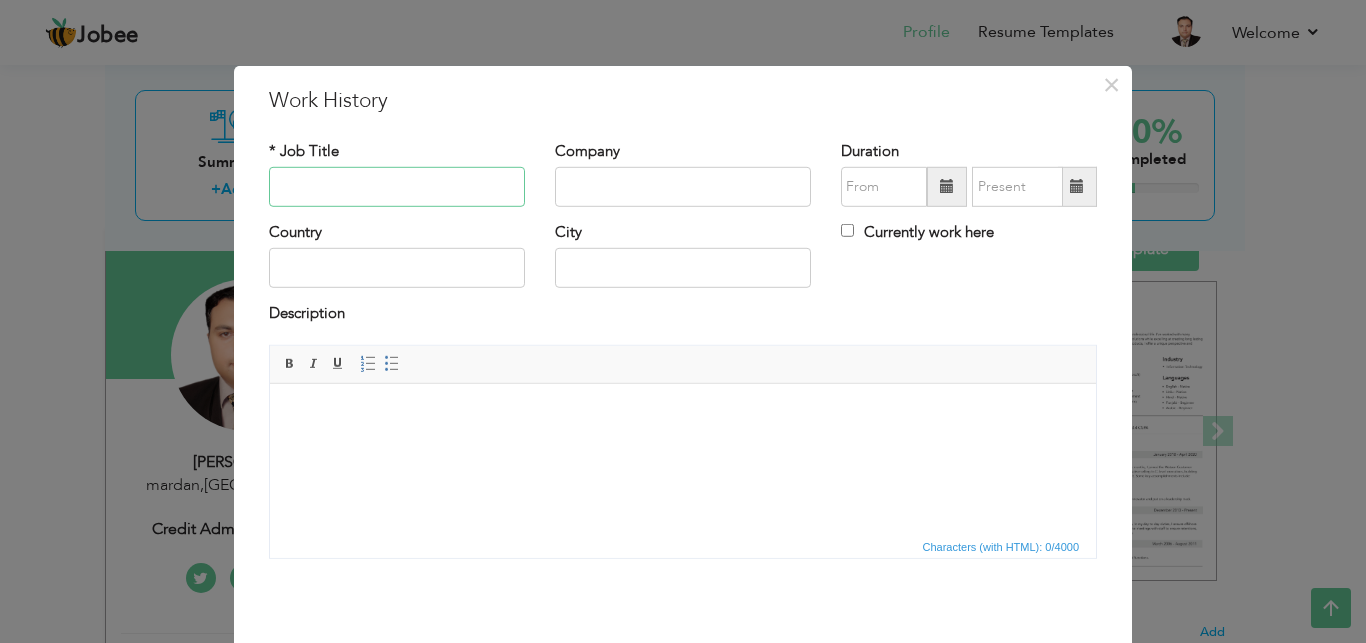 click at bounding box center (397, 187) 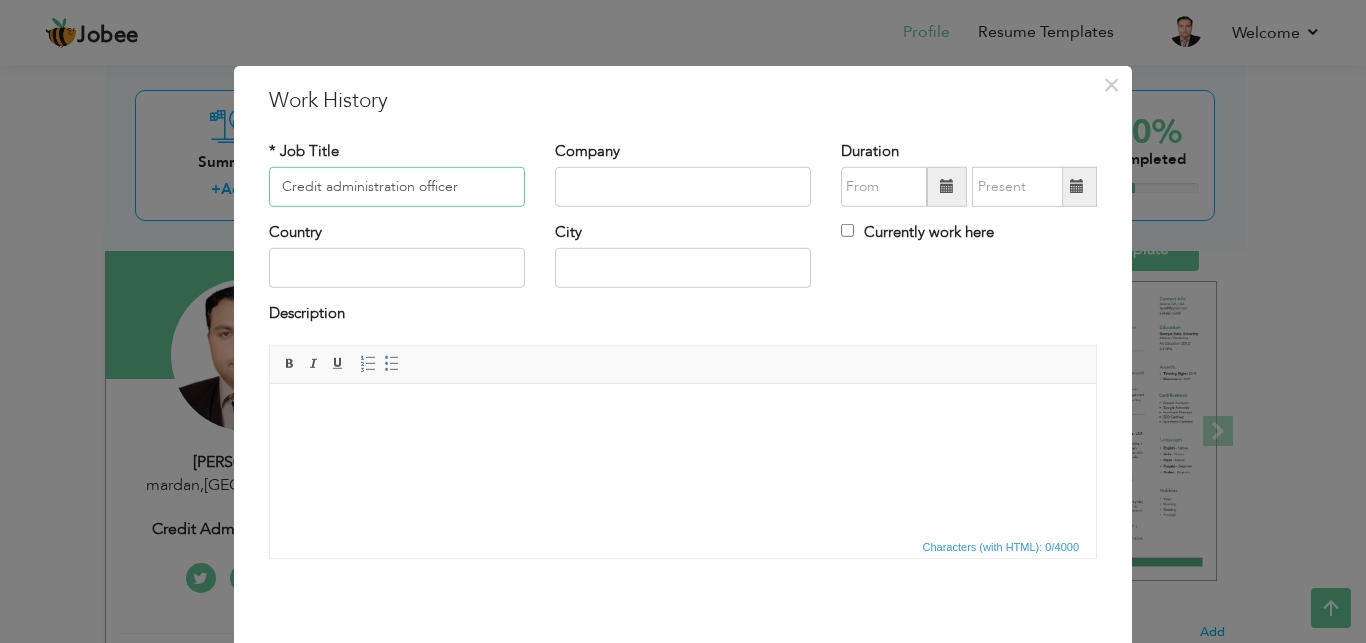 type on "Credit administration officer" 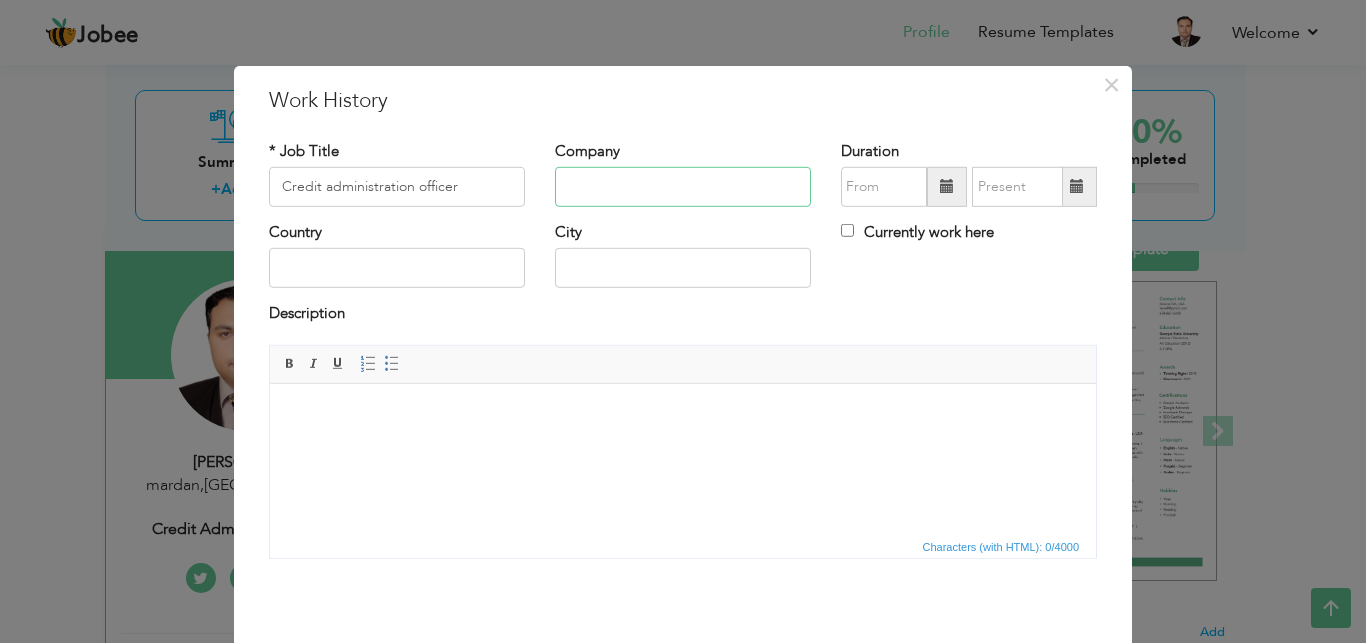 click at bounding box center (683, 187) 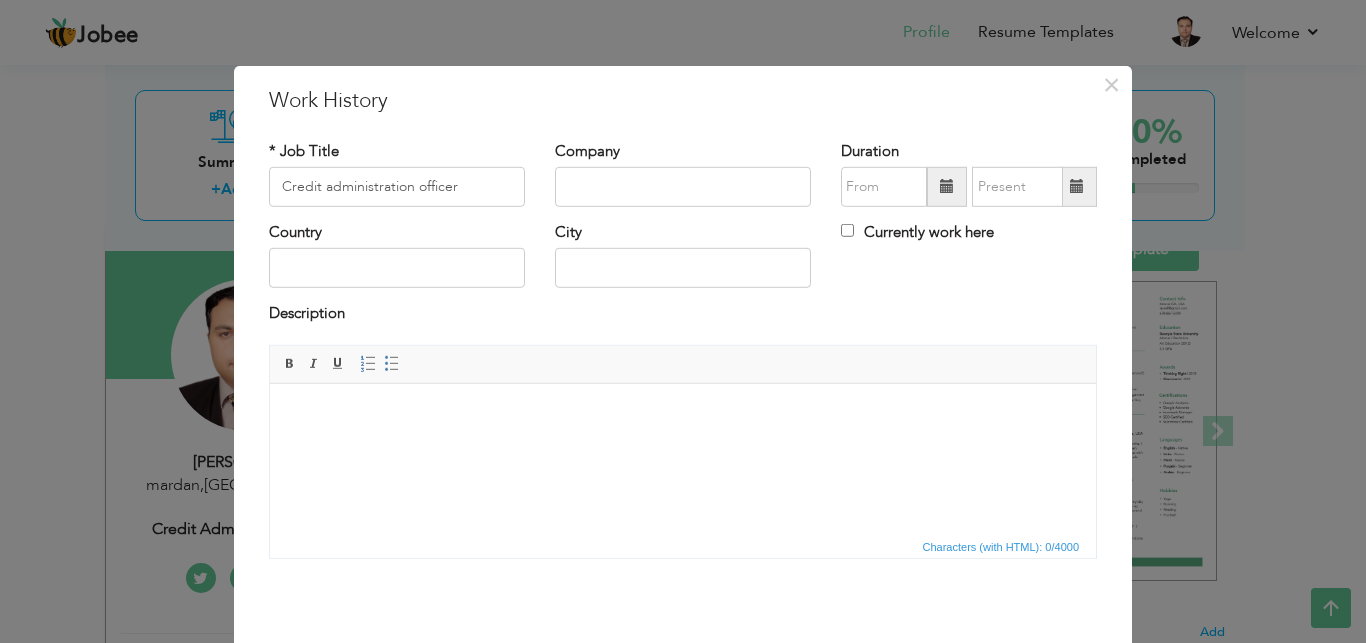 click at bounding box center (683, 458) 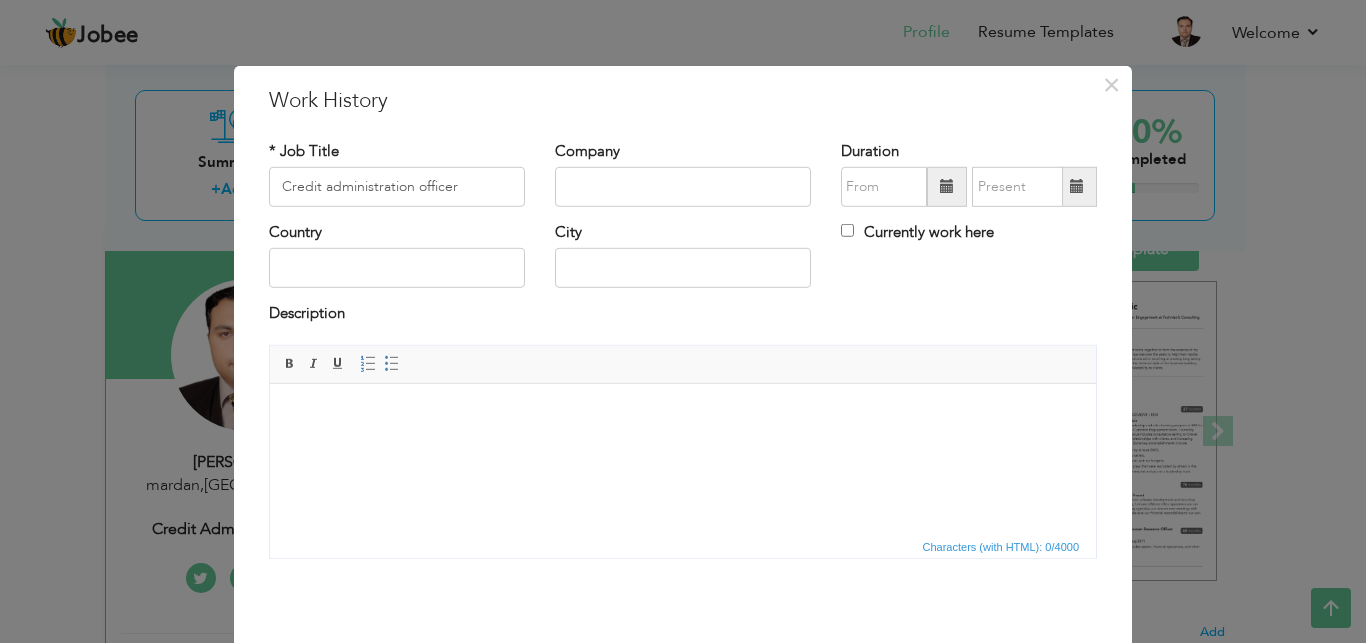 click at bounding box center [683, 458] 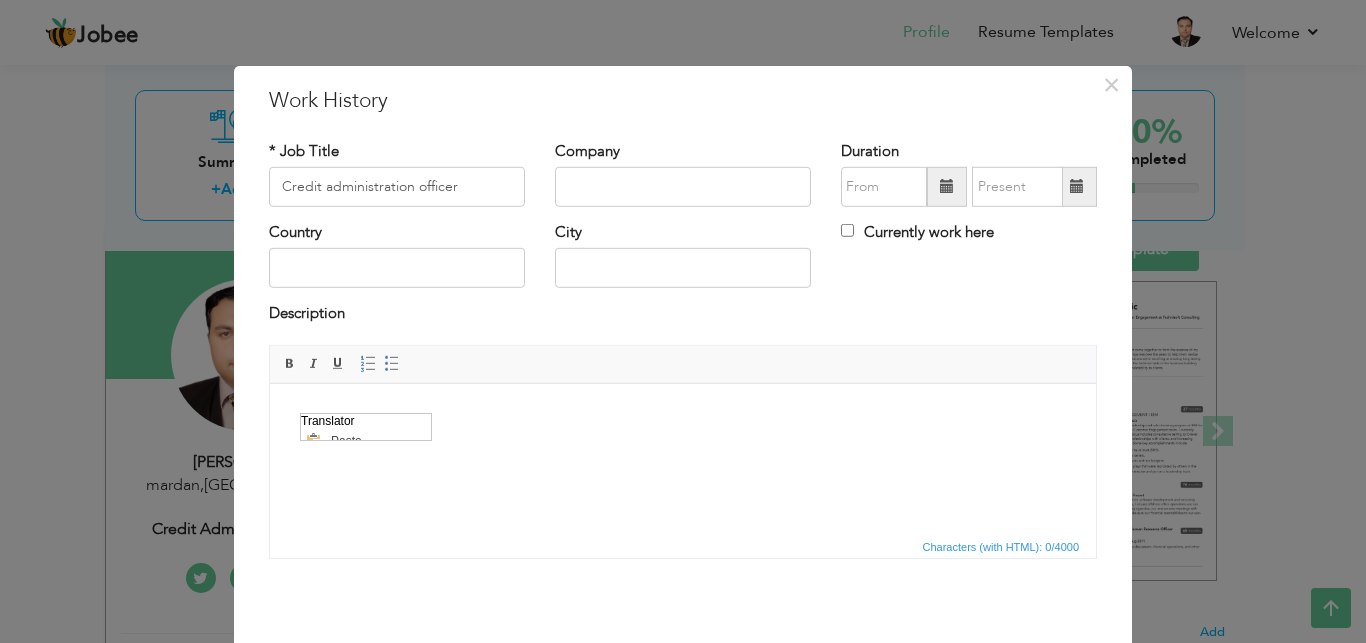 scroll, scrollTop: 0, scrollLeft: 0, axis: both 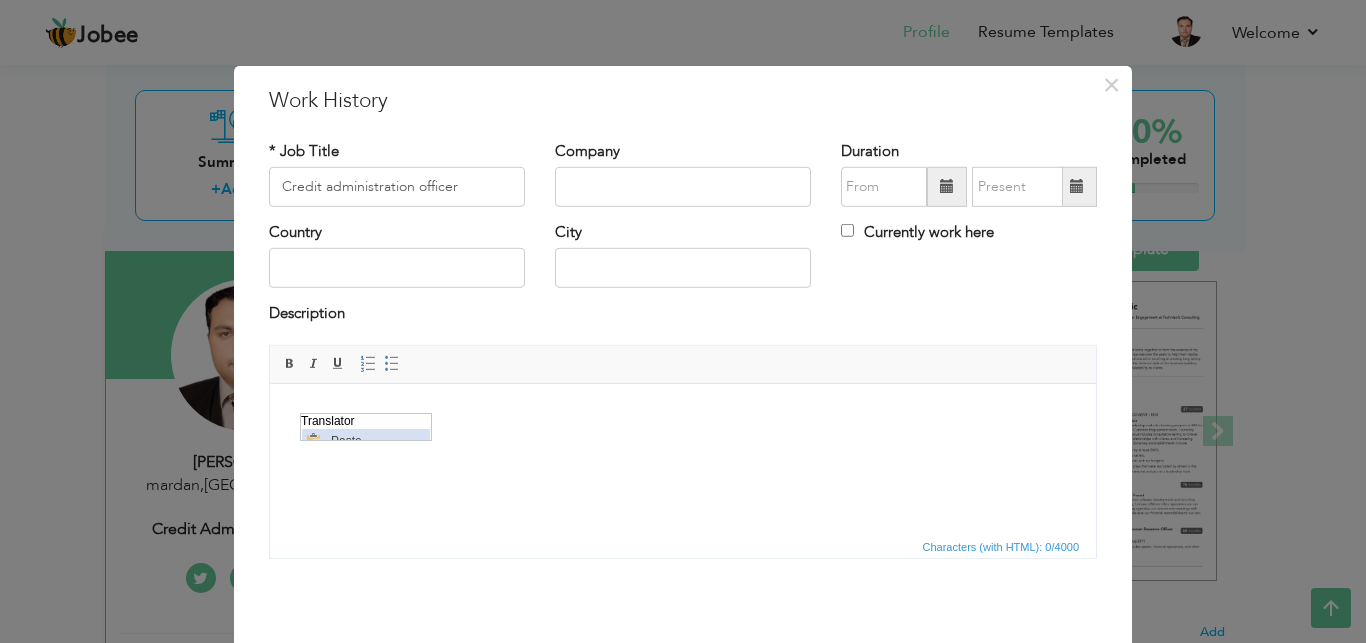 click on "Paste" at bounding box center [377, 440] 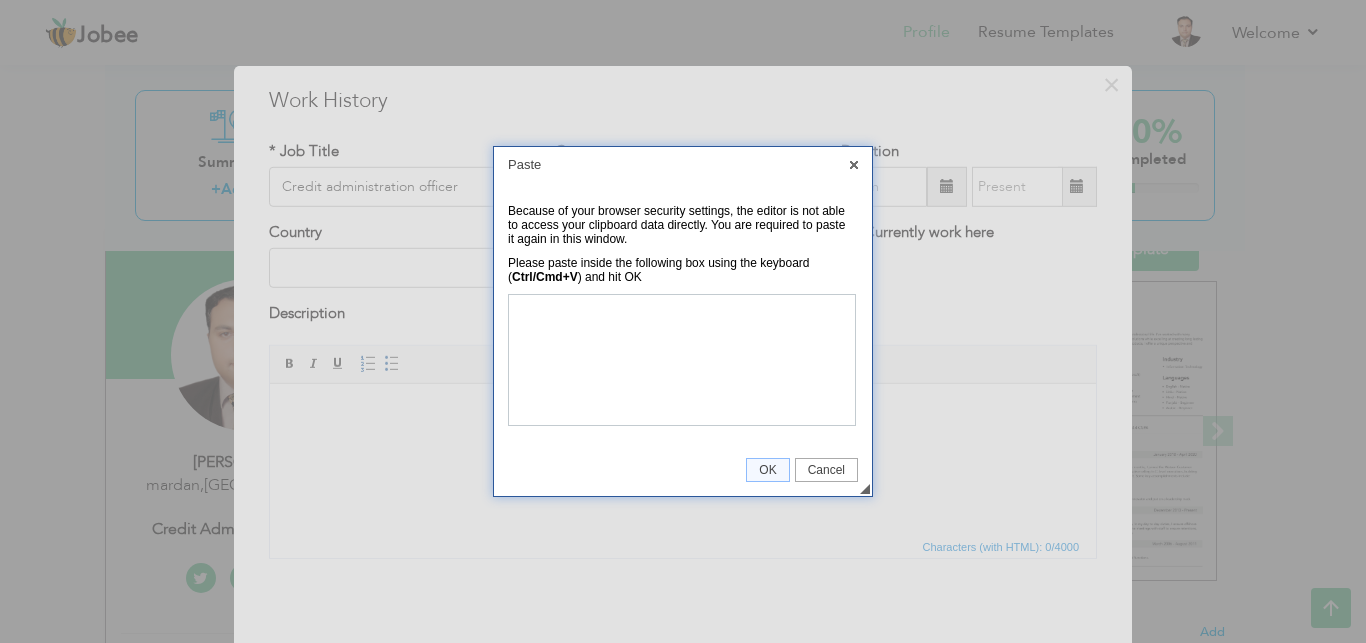 scroll, scrollTop: 0, scrollLeft: 0, axis: both 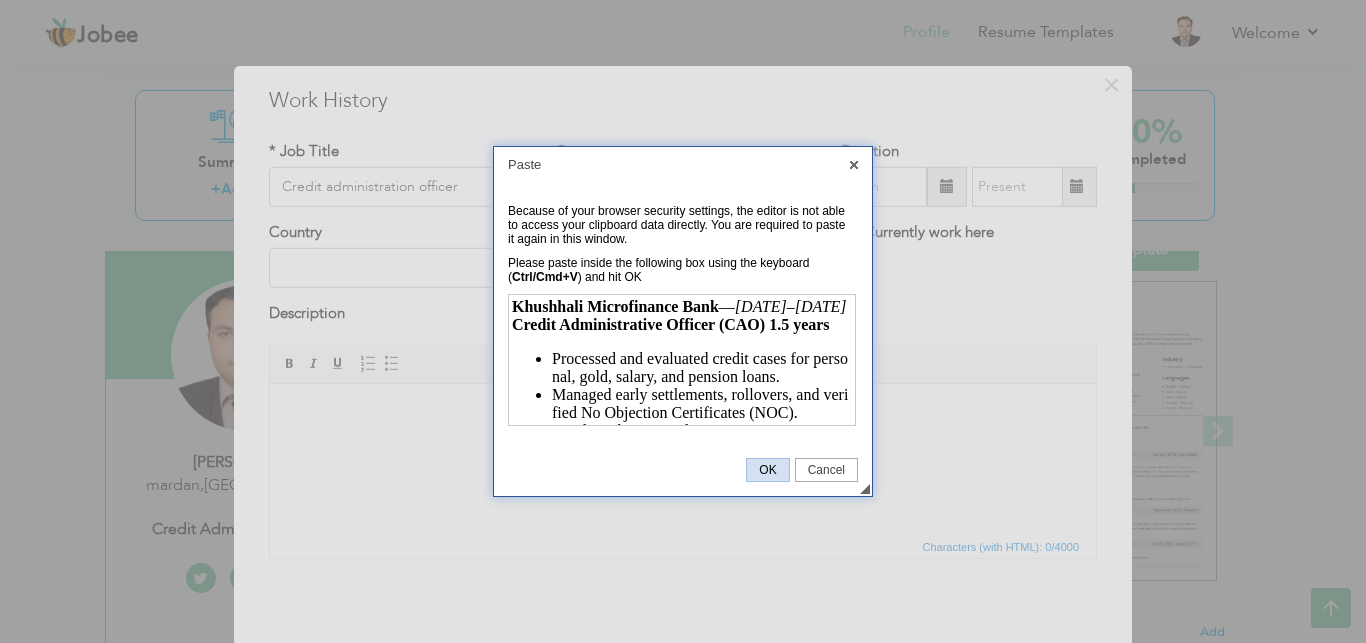 click on "OK" at bounding box center (767, 470) 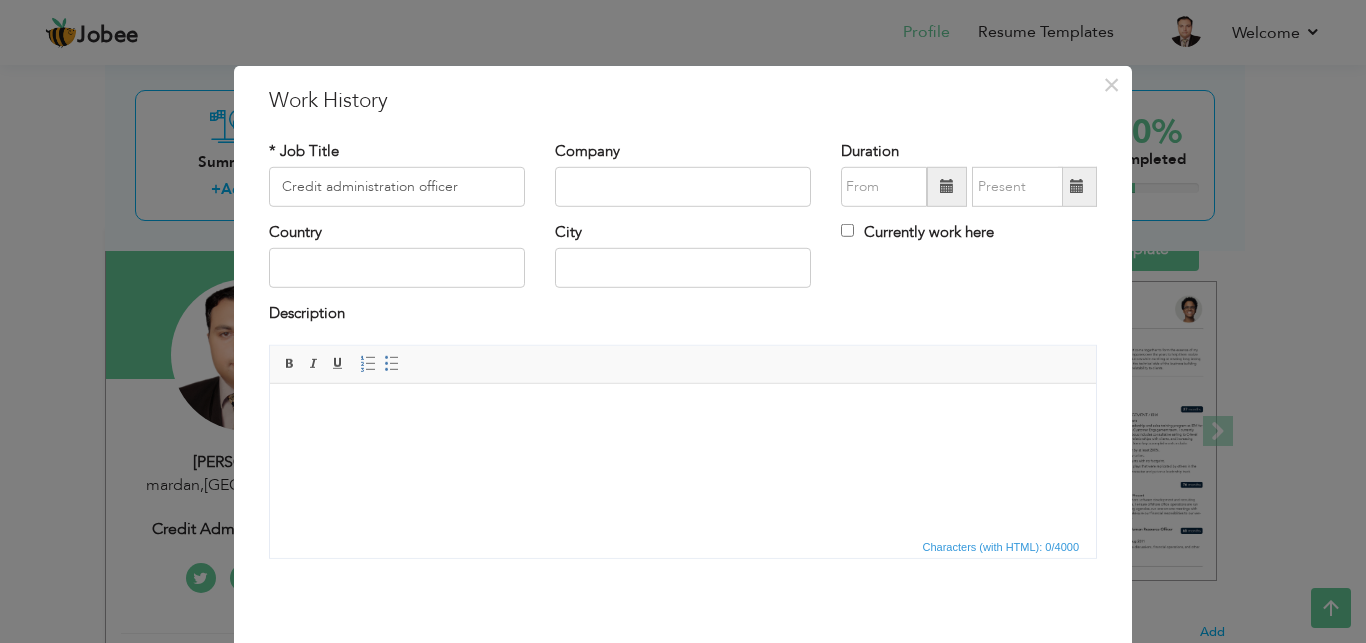 scroll, scrollTop: 100, scrollLeft: 0, axis: vertical 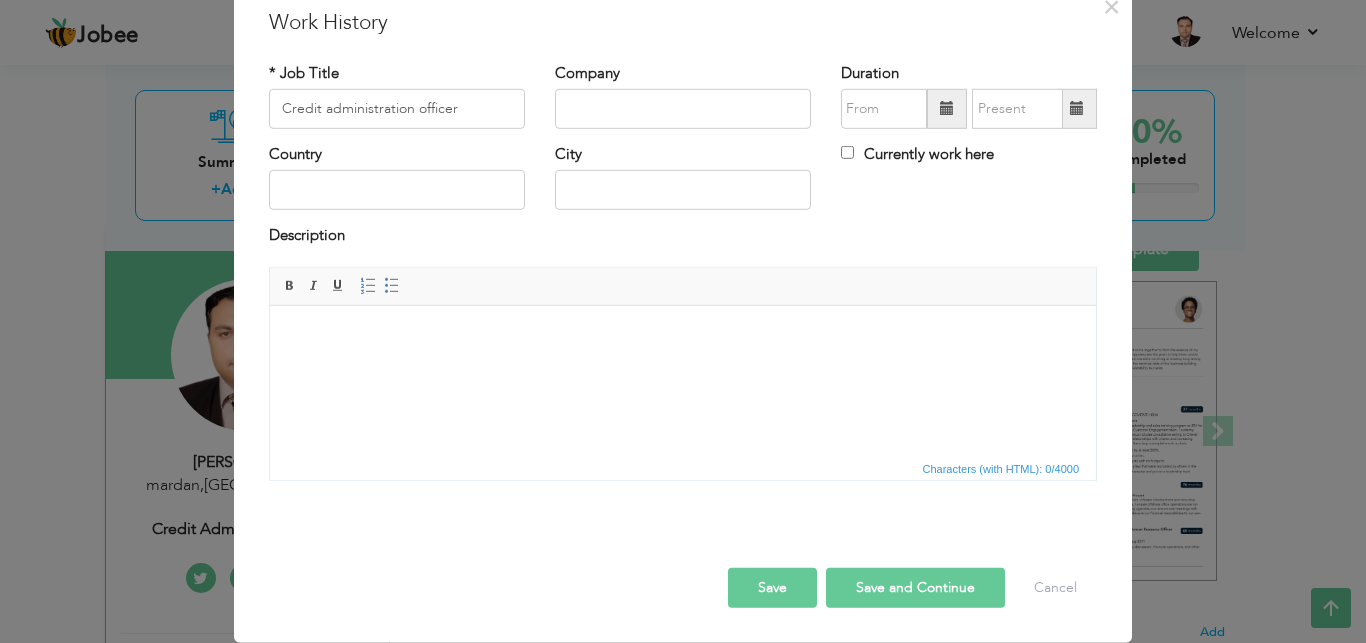 click on "Characters (with HTML): 0/4000" at bounding box center (1001, 469) 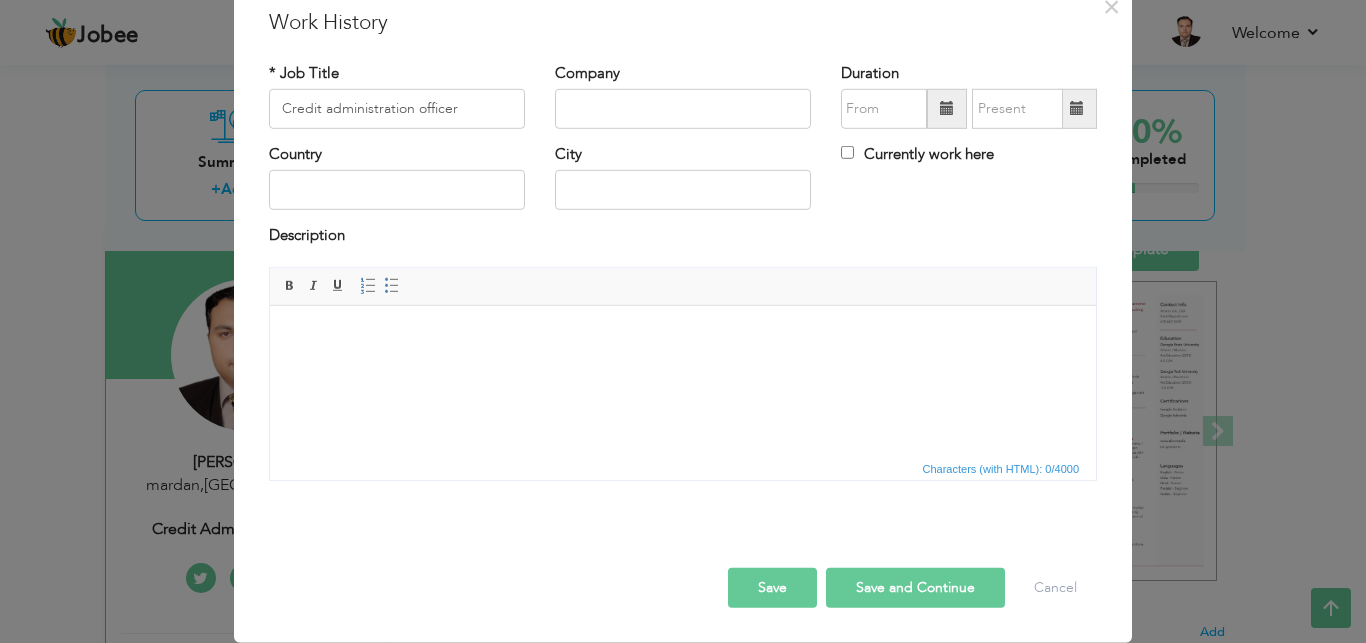 click on "Characters (with HTML): 0/4000" at bounding box center (1001, 469) 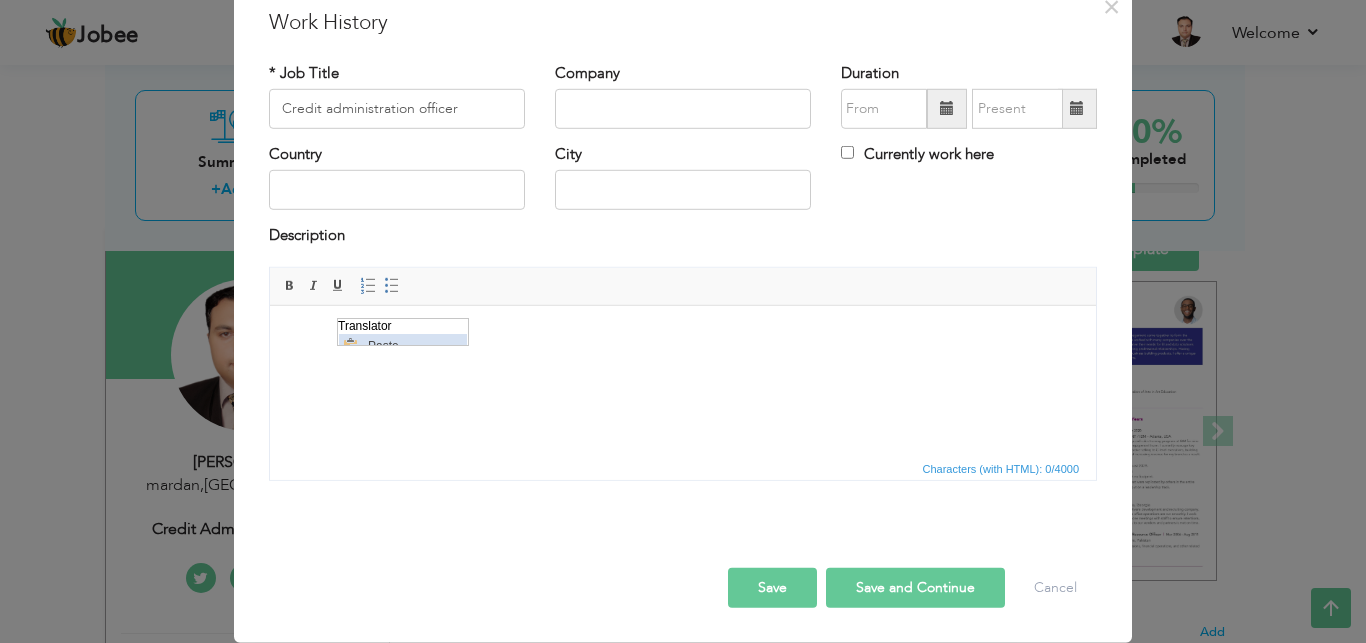 click on "Paste" at bounding box center [414, 345] 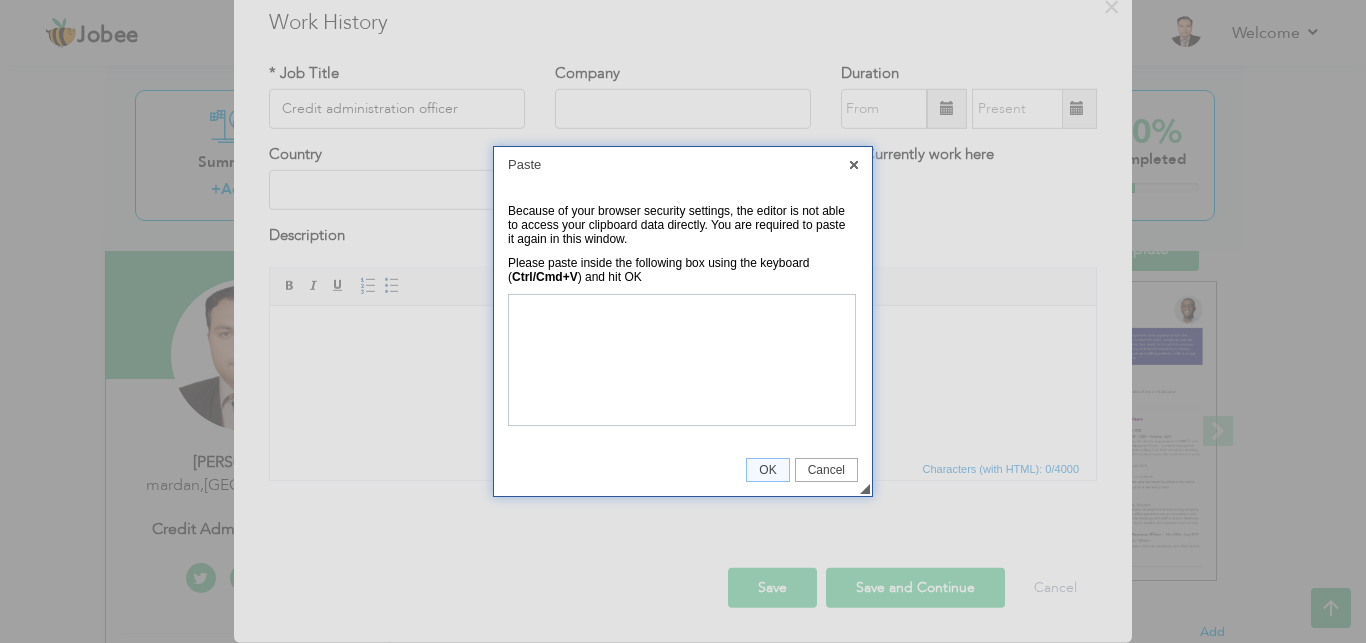 scroll, scrollTop: 0, scrollLeft: 0, axis: both 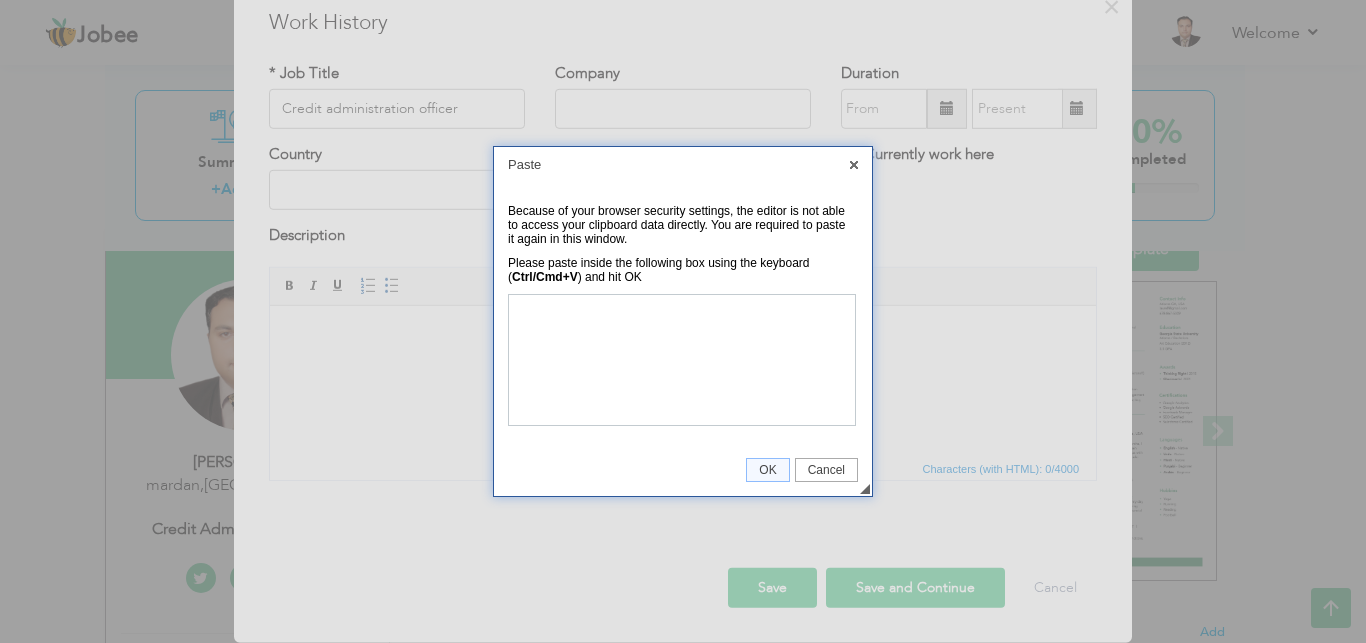 click on "◢ OK Cancel" at bounding box center (683, 470) 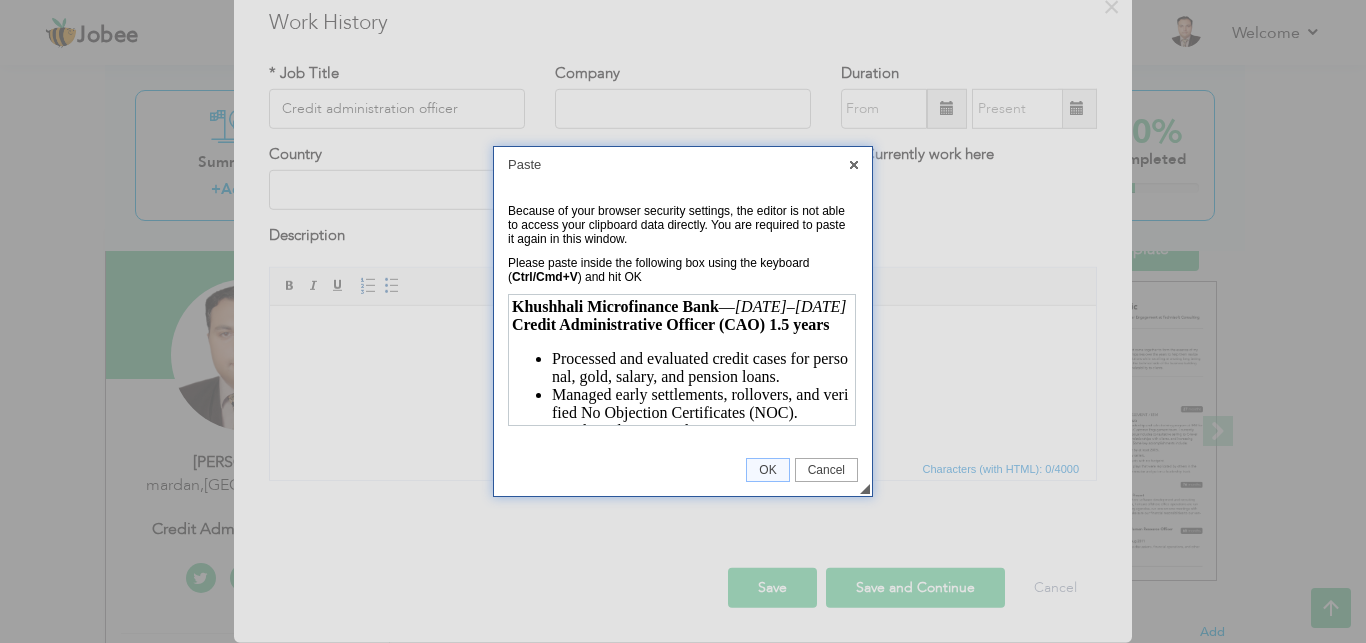 click on "Khushhali Microfinance Bank  —  June 2021–November 2023
Credit Administrative Officer (CAO) 1.5 years
Processed and evaluated credit cases for personal,
gold, salary, and pension loans. Managed early settlements, rollovers, and verified No
Objection Certificates (NOC). Conducted ECIB and MFCIB report reviews to assess
creditworthiness and financial stability. Utilized advanced banking software (Temenos T24) to
perform daily banking operations and ensure accuracy in records. Collaborated with internal departments to ensure smooth
processing of loan applications and disbursements.
Cash Officer (CO)  —  4 months
Handled daily cash operations, including deposits,
withdrawals, and miscellaneous expenses. Managed gold pouch custody and record-keeping to
maintain accurate financial records.
Customer Service Officer (CSO)  —  1 year
Provided exceptional customer service and maintained
professional relationships with clients." at bounding box center [681, 358] 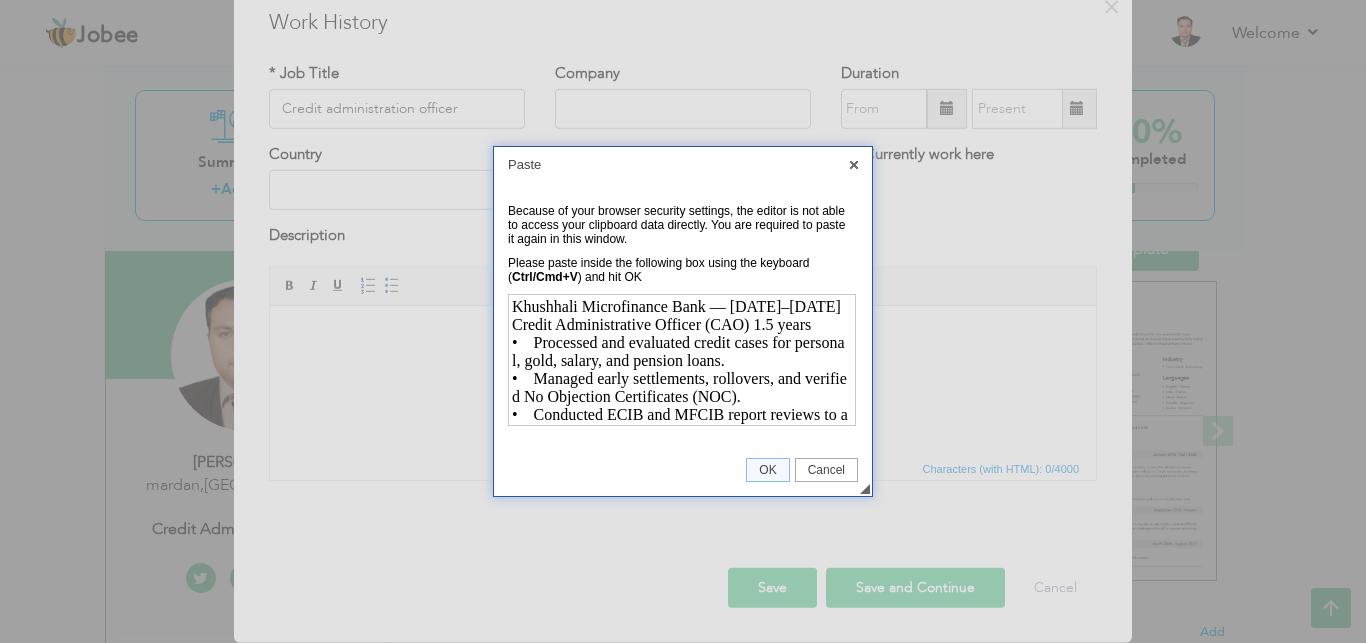 scroll, scrollTop: 395, scrollLeft: 0, axis: vertical 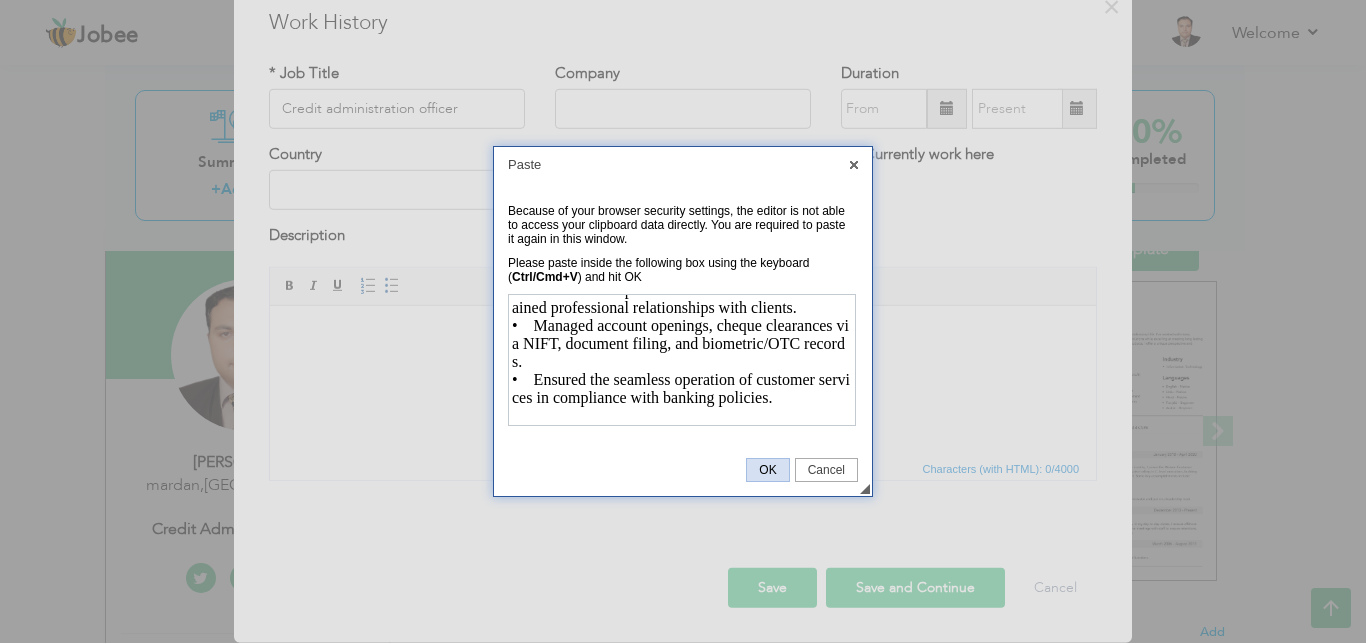 click on "OK" at bounding box center (767, 470) 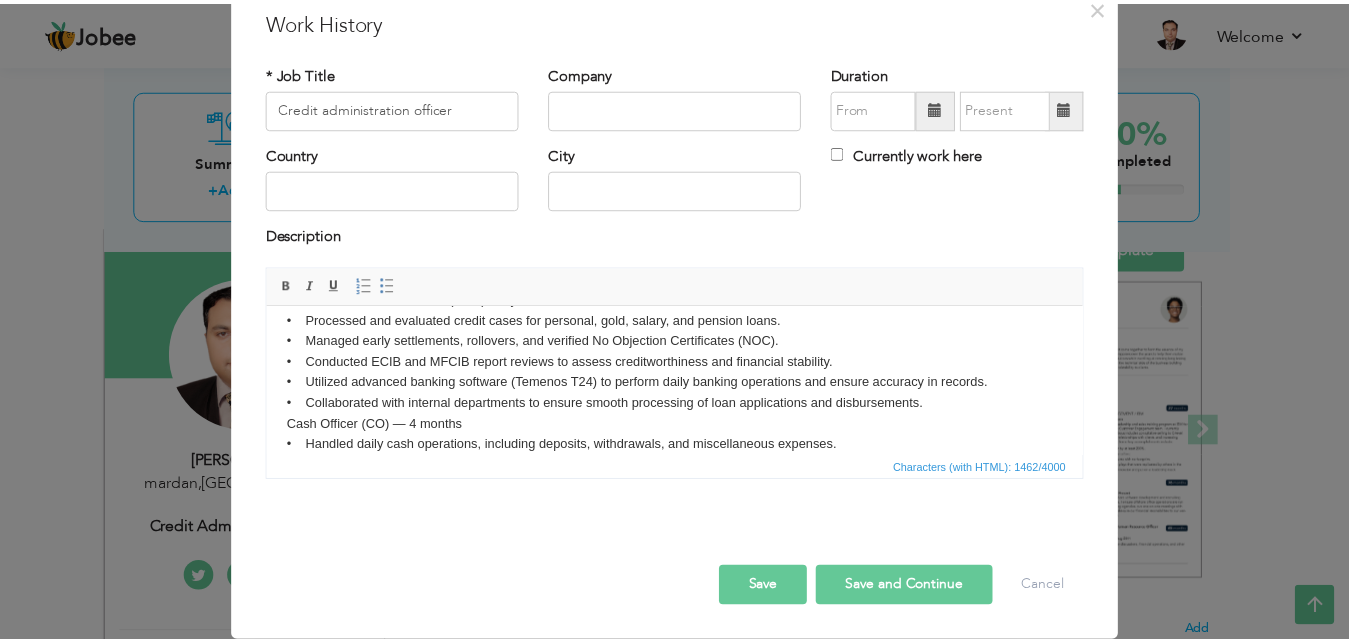 scroll, scrollTop: 0, scrollLeft: 0, axis: both 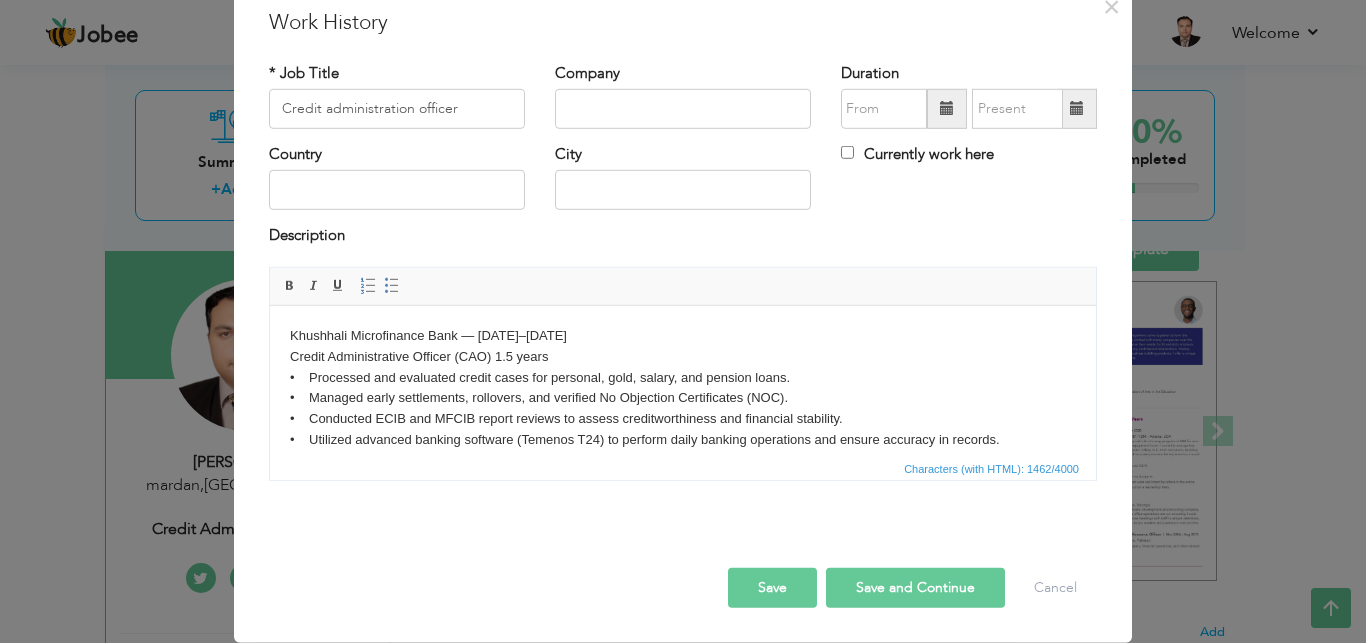 click on "Save" at bounding box center [772, 588] 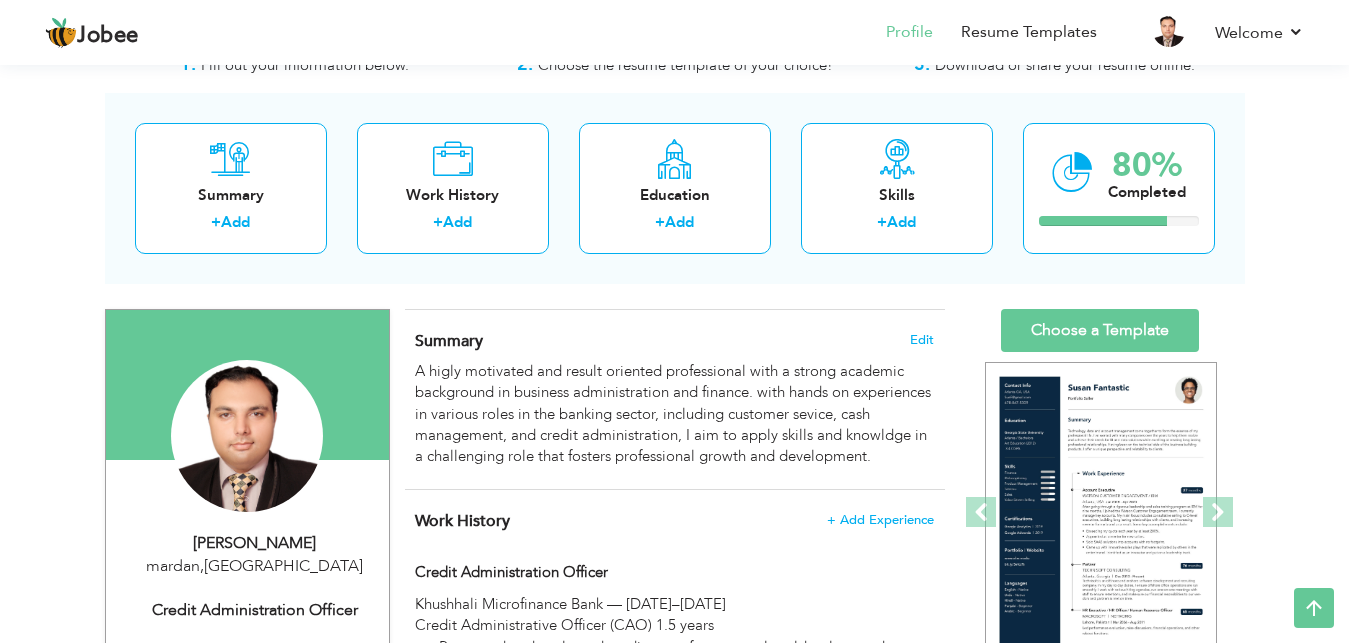 scroll, scrollTop: 85, scrollLeft: 0, axis: vertical 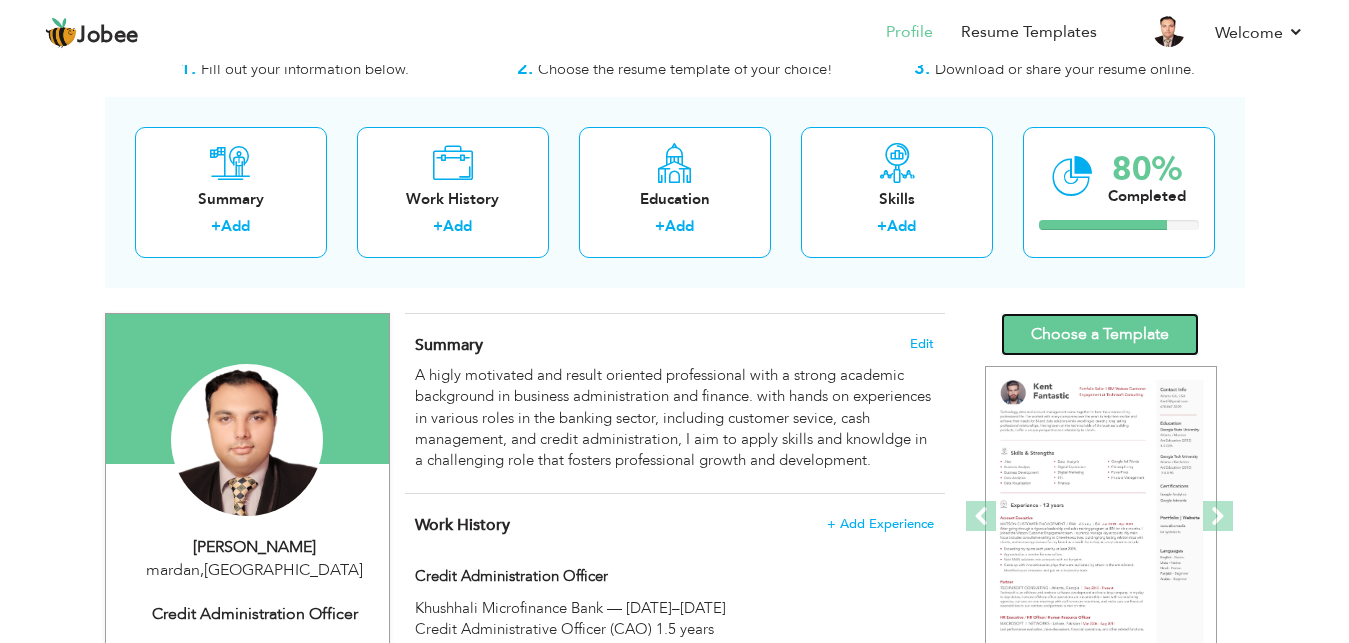 click on "Choose a Template" at bounding box center [1100, 334] 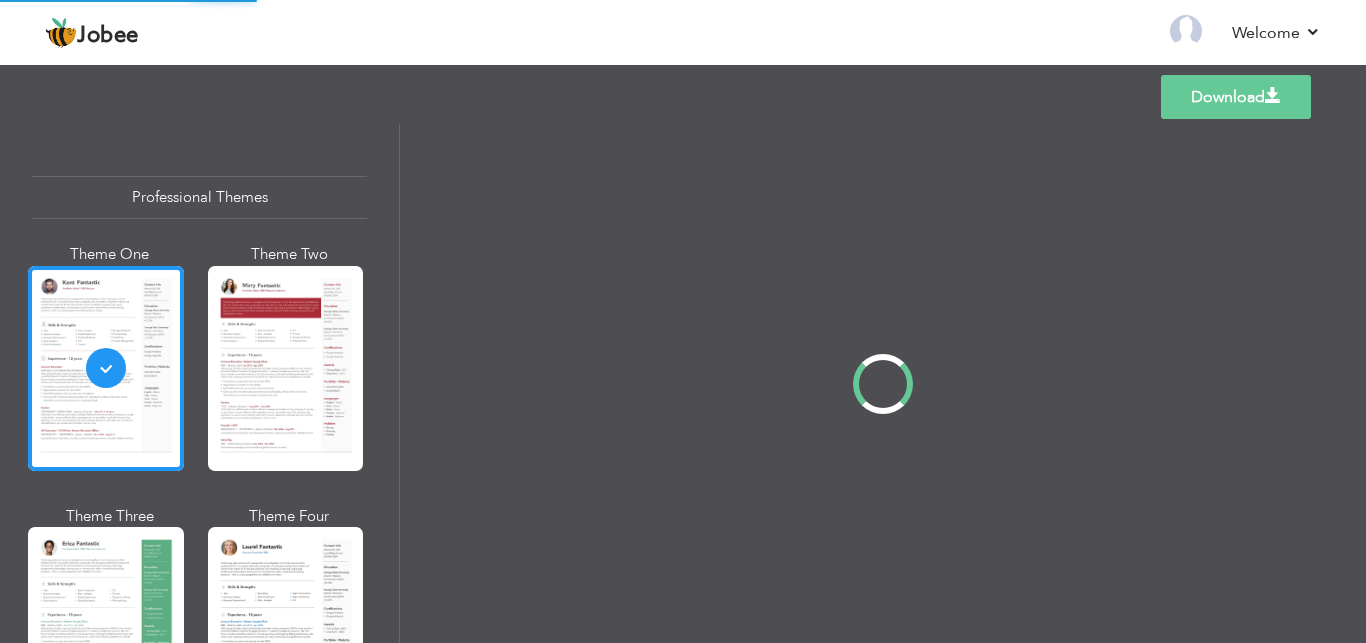 scroll, scrollTop: 0, scrollLeft: 0, axis: both 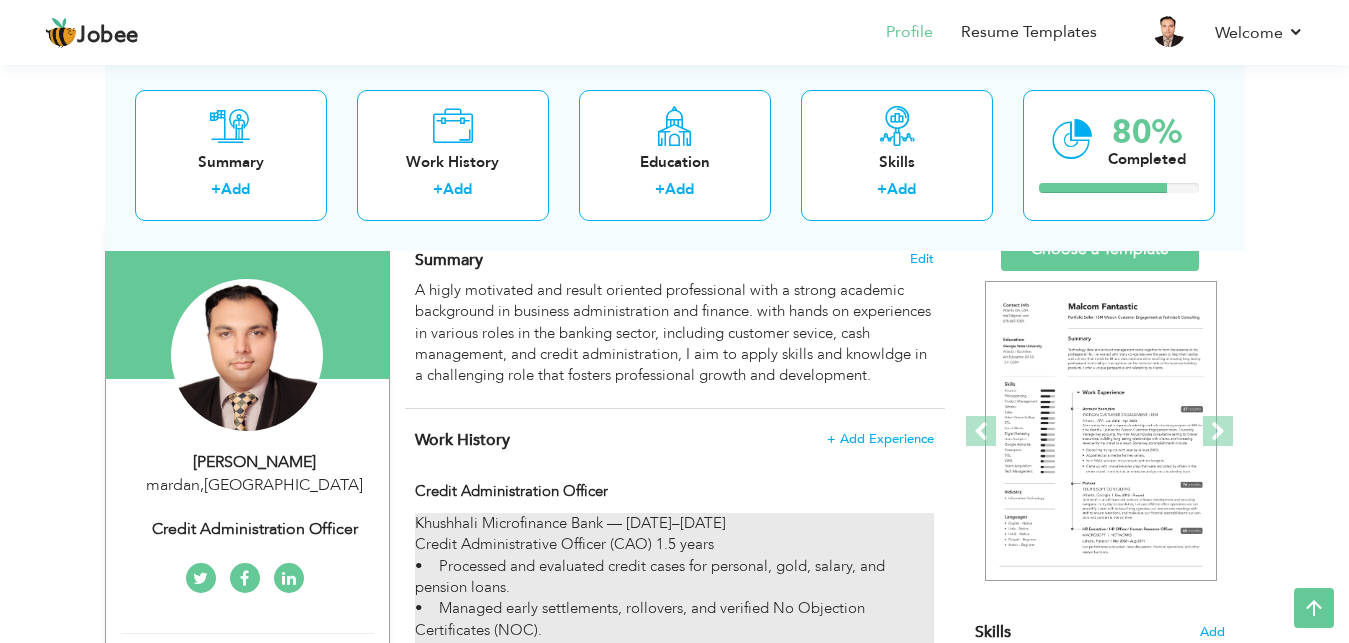click on "Khushhali Microfinance Bank — June 2021–November 2023
Credit Administrative Officer (CAO) 1.5 years
•    Processed and evaluated credit cases for personal, gold, salary, and pension loans.
•    Managed early settlements, rollovers, and verified No Objection Certificates (NOC).
•    Conducted ECIB and MFCIB report reviews to assess creditworthiness and financial stability.
•    Utilized advanced banking software (Temenos T24) to perform daily banking operations and ensure accuracy in records.
•    Collaborated with internal departments to ensure smooth processing of loan applications and disbursements.
Cash Officer (CO) — 4 months
•    Handled daily cash operations, including deposits, withdrawals, and miscellaneous expenses.
•    Managed gold pouch custody and record-keeping to maintain accurate financial records.
Customer Service Officer (CSO) — 1 year
•    Provided exceptional customer service and maintained professional relationships with clients." at bounding box center [674, 781] 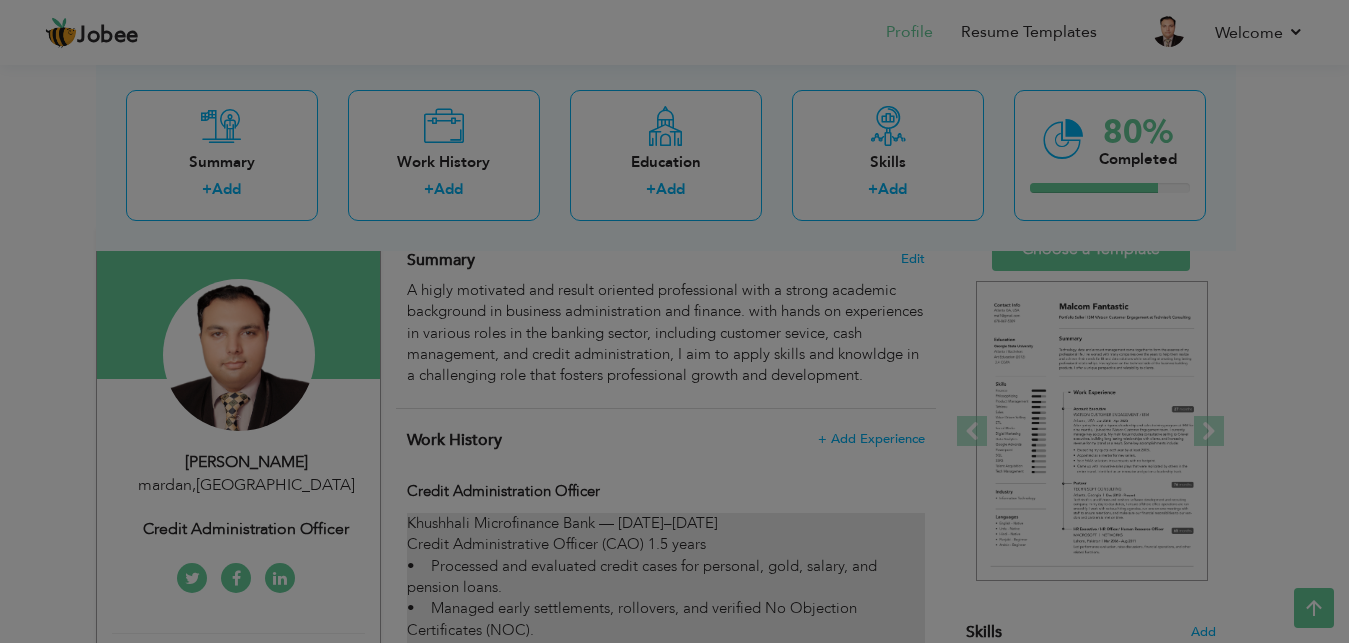 type on "Credit administration officer" 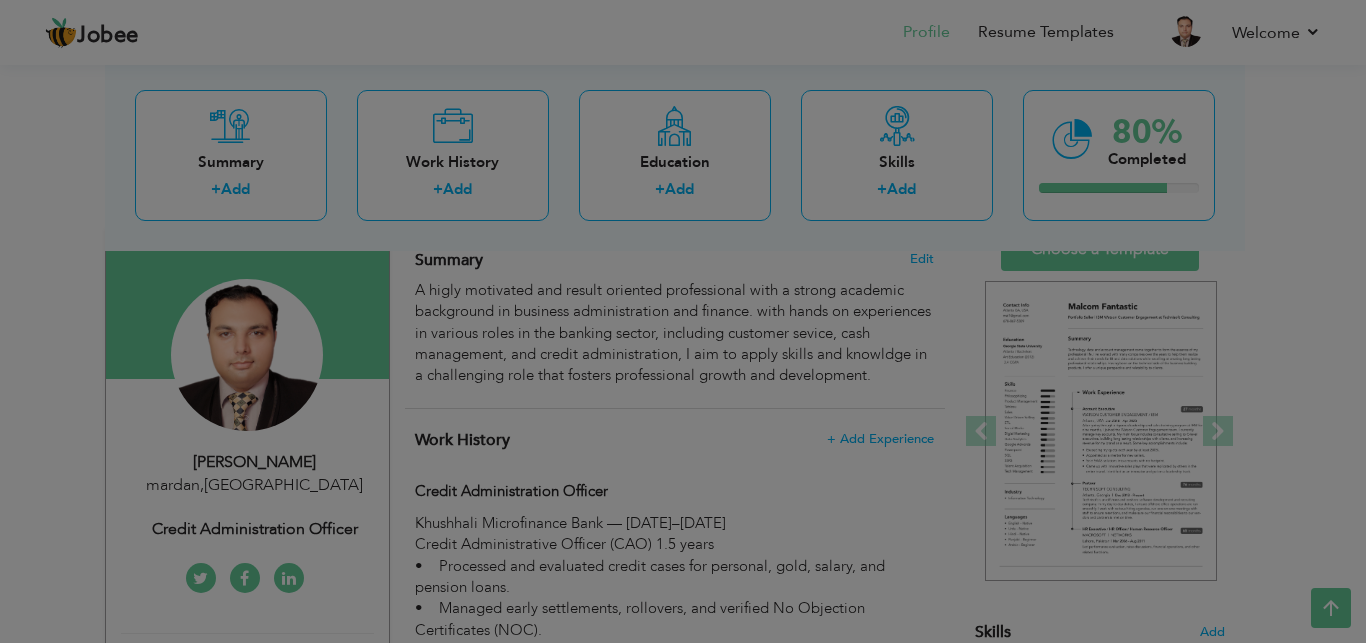 scroll, scrollTop: 0, scrollLeft: 0, axis: both 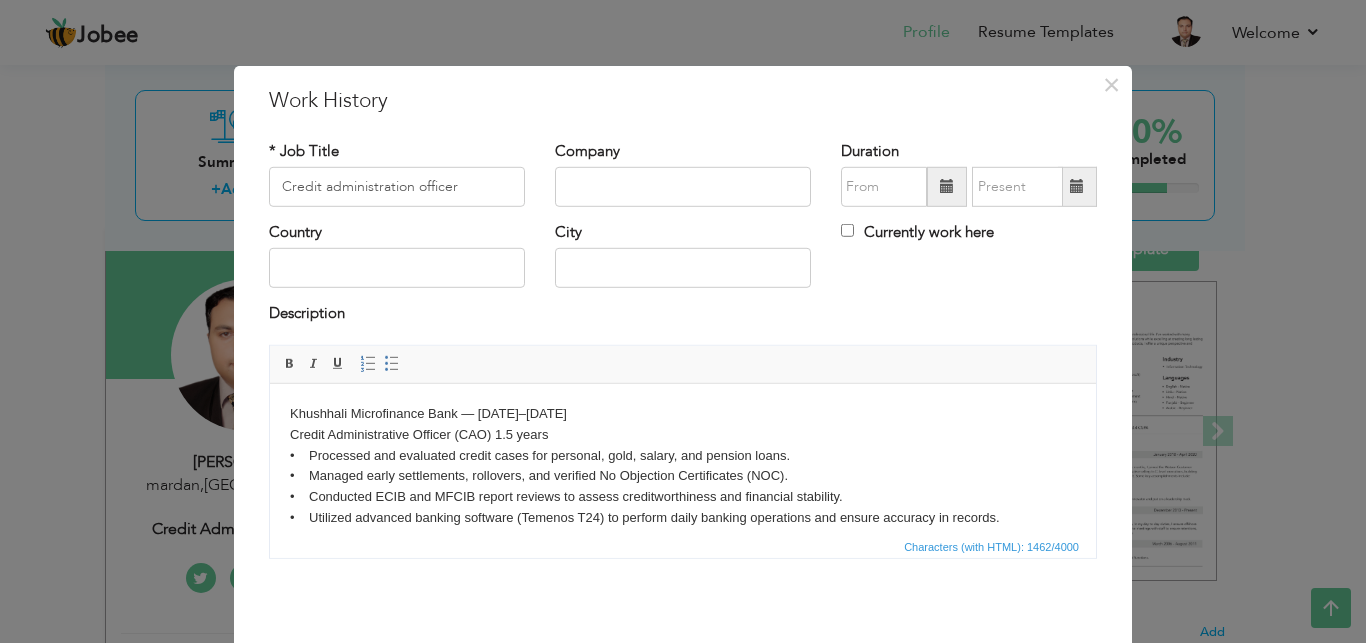 click on "Khushhali Microfinance Bank — [DATE]–[DATE] Credit Administrative Officer (CAO) 1.5 years •    Processed and evaluated credit cases for personal, gold, salary, and pension loans. •    Managed early settlements, rollovers, and verified No Objection Certificates (NOC). •    Conducted ECIB and MFCIB report reviews to assess creditworthiness and financial stability. •    Utilized advanced banking software (Temenos T24) to perform daily banking operations and ensure accuracy in records. •    Collaborated with internal departments to ensure smooth processing of loan applications and disbursements. Cash Officer (CO) — 4 months •    Handled daily cash operations, including deposits, withdrawals, and miscellaneous expenses. •    Managed gold pouch custody and record-keeping to maintain accurate financial records. Customer Service Officer (CSO) — 1 year •    Provided exceptional customer service and maintained professional relationships with clients." at bounding box center (683, 559) 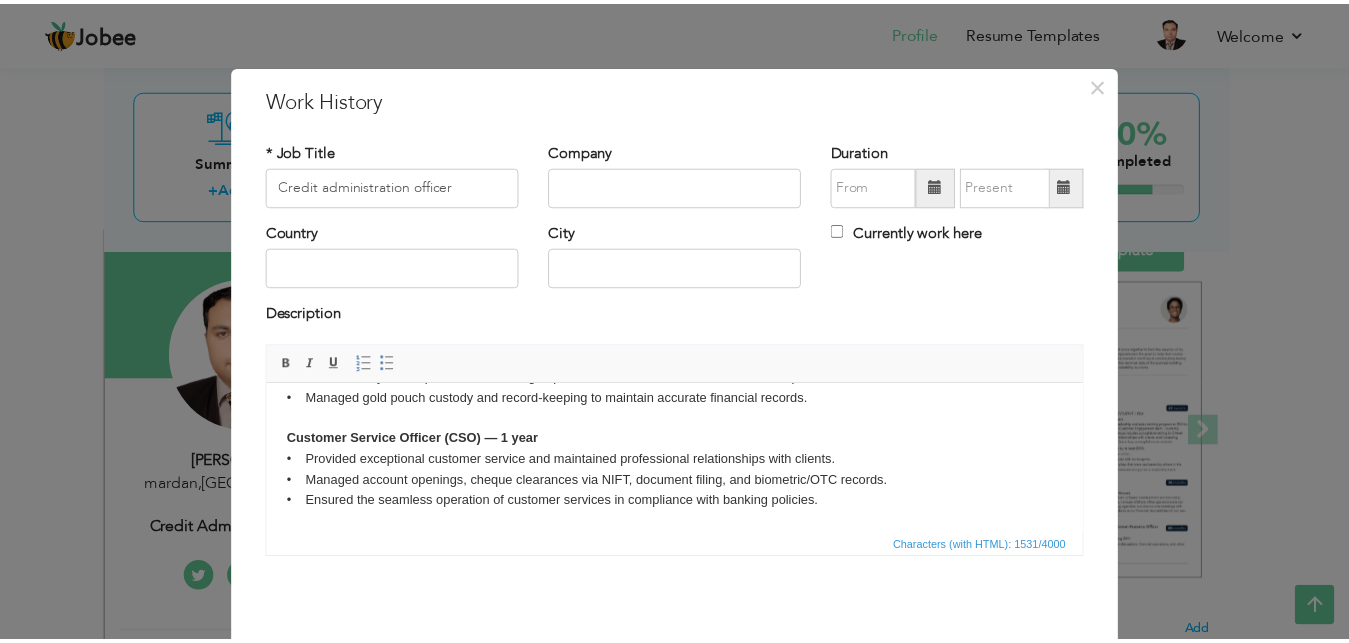 scroll, scrollTop: 265, scrollLeft: 0, axis: vertical 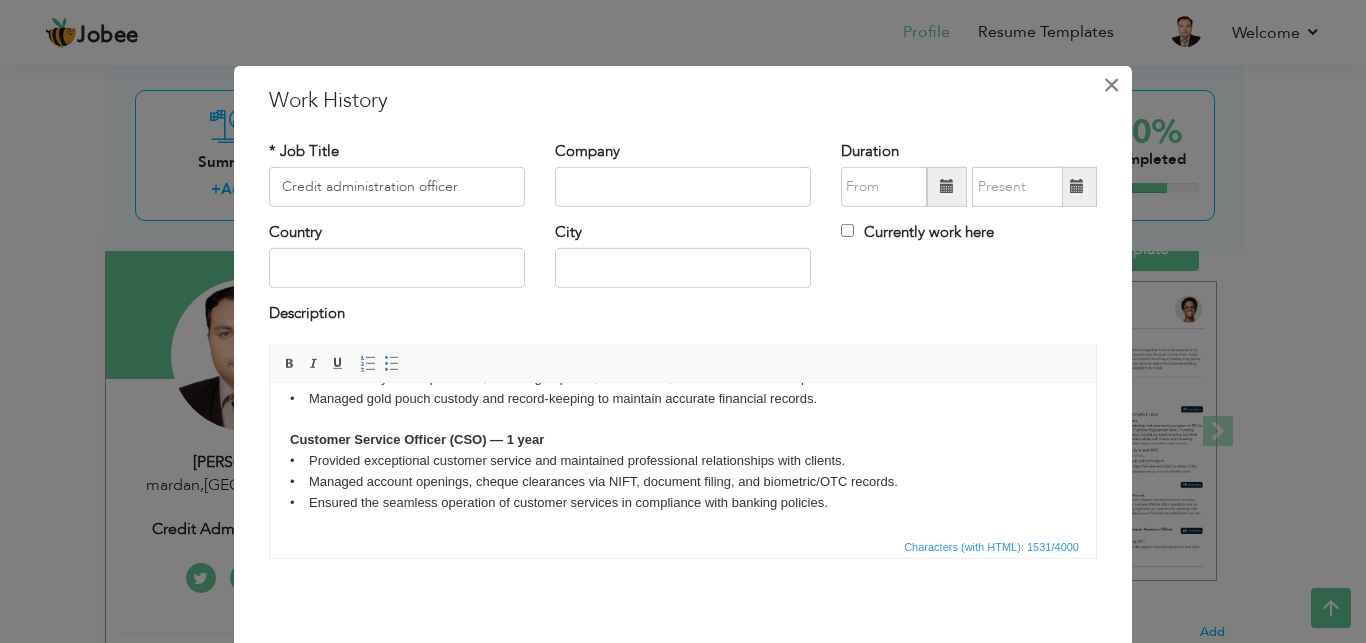 click on "×" at bounding box center (1111, 84) 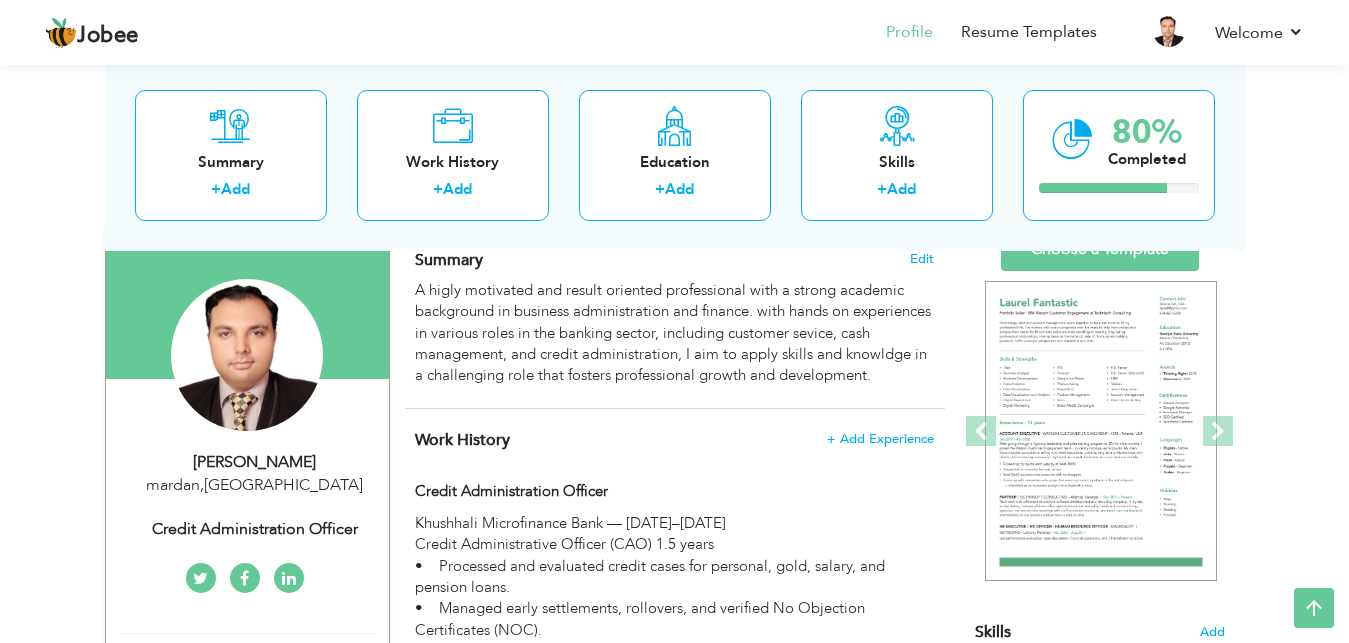scroll, scrollTop: 0, scrollLeft: 0, axis: both 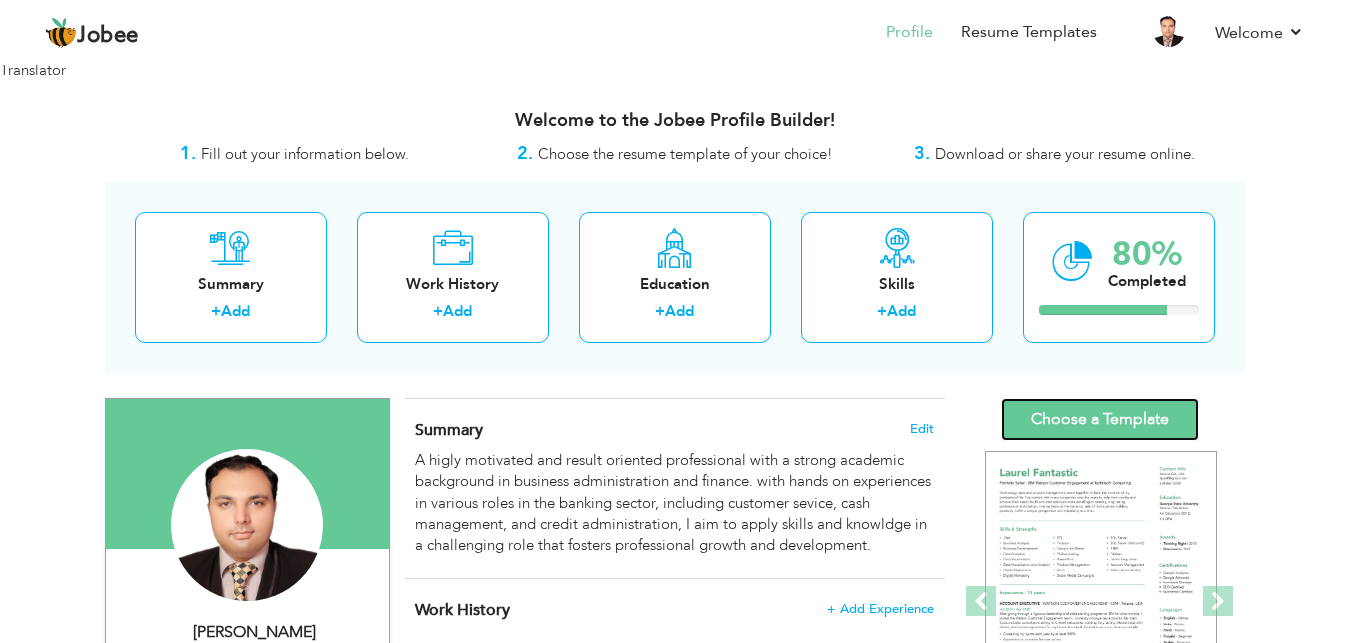 click on "Choose a Template" at bounding box center (1100, 419) 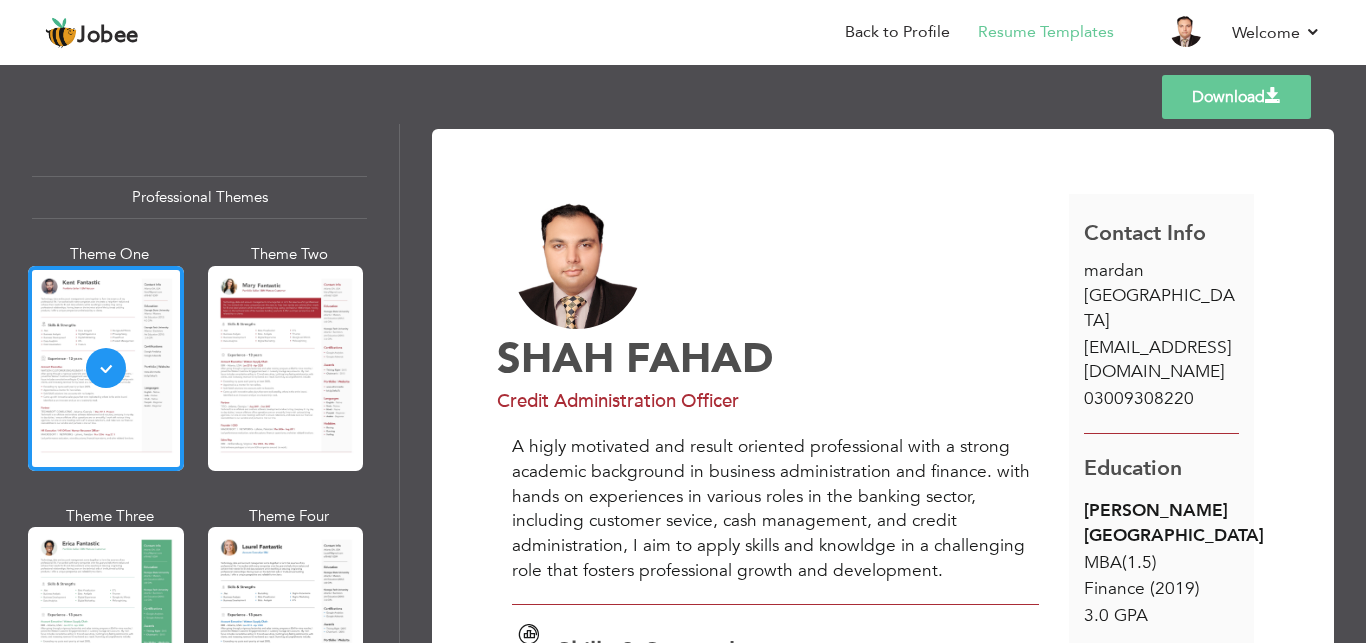 scroll, scrollTop: 0, scrollLeft: 0, axis: both 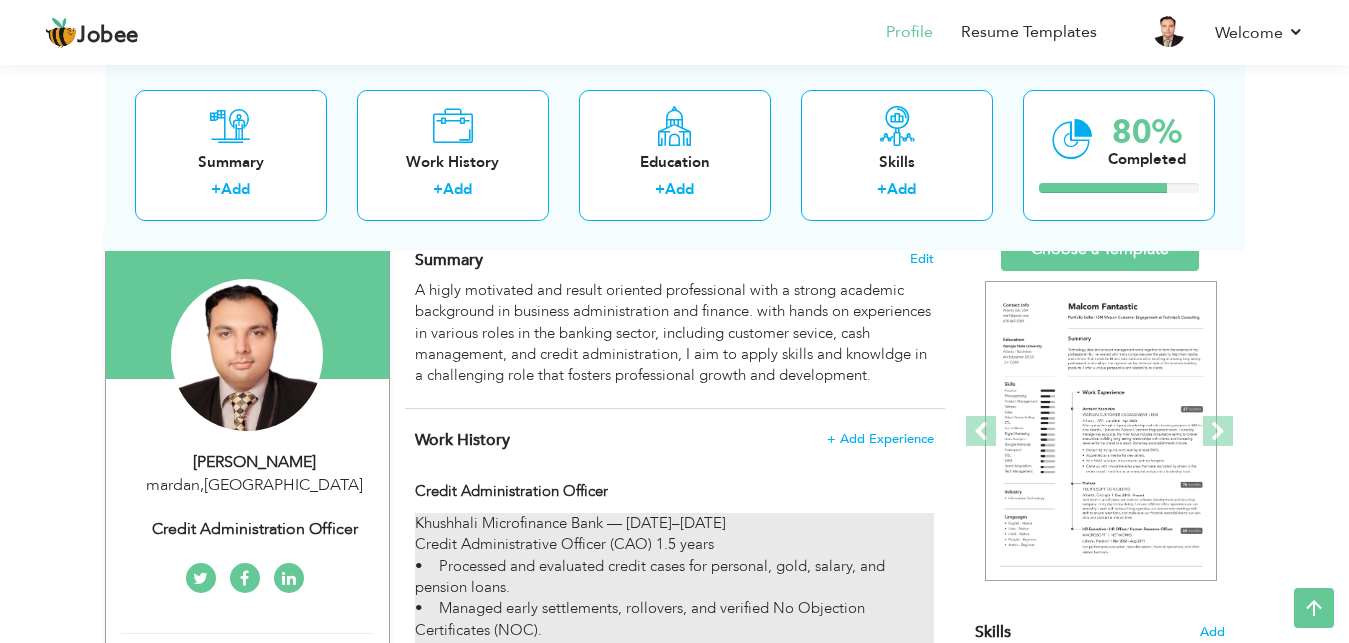 click on "Khushhali Microfinance Bank — [DATE]–[DATE]
Credit Administrative Officer (CAO) 1.5 years
•    Processed and evaluated credit cases for personal, gold, salary, and pension loans.
•    Managed early settlements, rollovers, and verified No Objection Certificates (NOC).
•    Conducted ECIB and MFCIB report reviews to assess creditworthiness and financial stability.
•    Utilized advanced banking software (Temenos T24) to perform daily banking operations and ensure accuracy in records.
•    Collaborated with internal departments to ensure smooth processing of loan applications and disbursements.
Cash Officer (CO) — 4 months
•    Handled daily cash operations, including deposits, withdrawals, and miscellaneous expenses.
•    Managed gold pouch custody and record-keeping to maintain accurate financial records.
Customer Service Officer (CSO) — 1 year
•    Provided exceptional customer service and maintained professional relationships with clients." at bounding box center [674, 781] 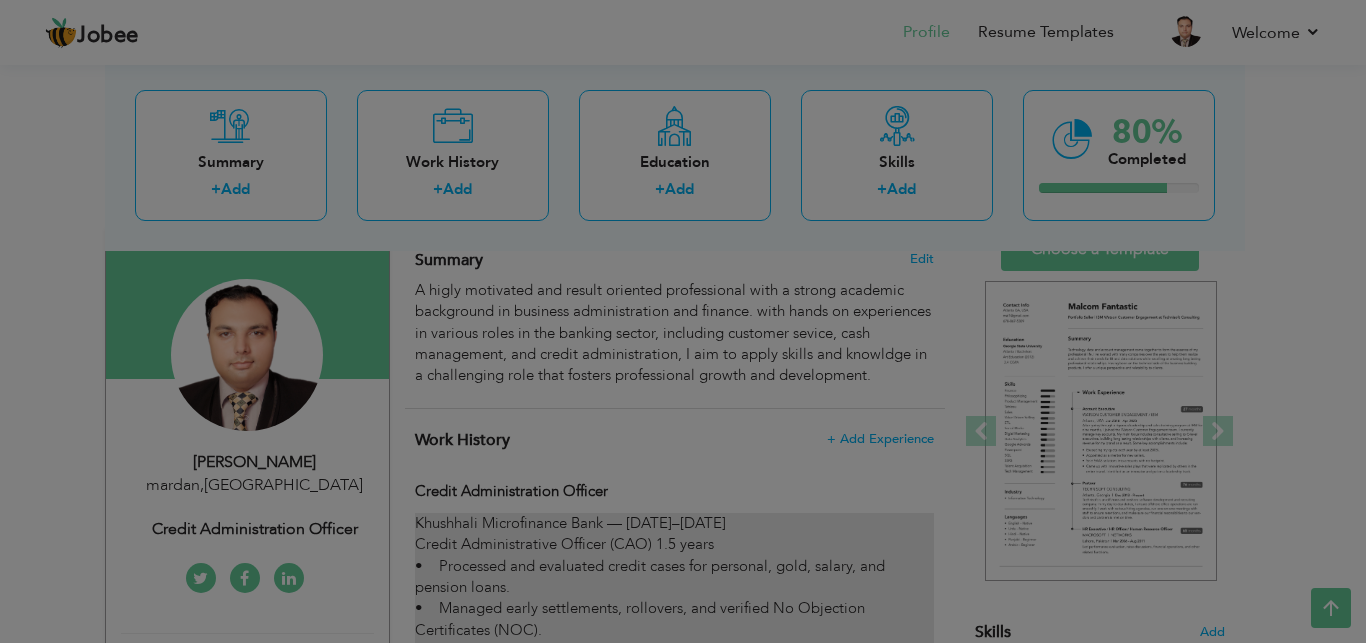 scroll, scrollTop: 0, scrollLeft: 0, axis: both 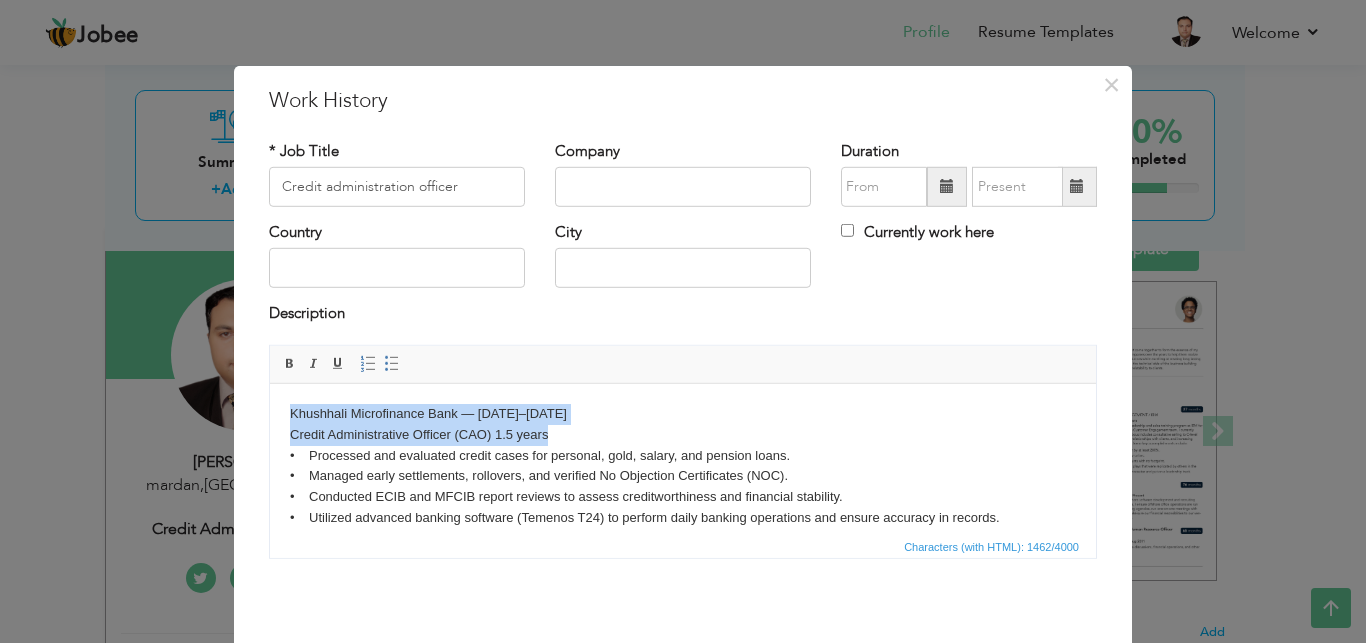 drag, startPoint x: 559, startPoint y: 435, endPoint x: 246, endPoint y: 420, distance: 313.35922 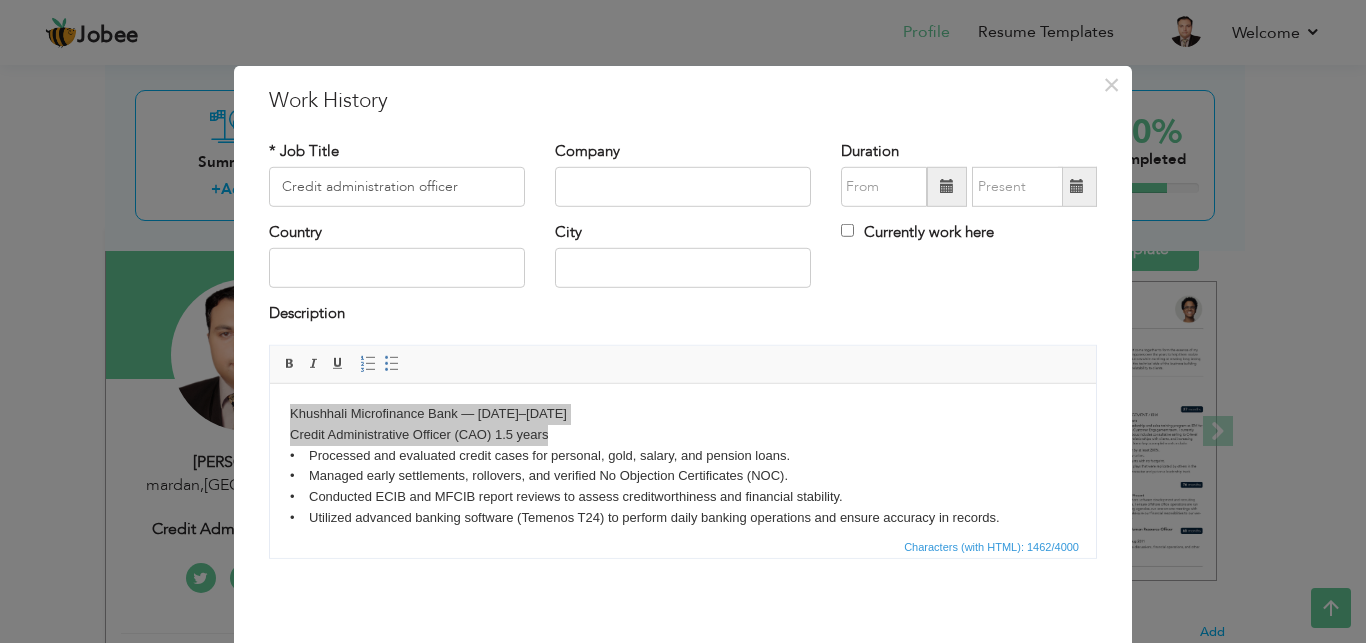 click on "×
Work History
* Job Title
Credit administration officer
Company
Duration Country City" at bounding box center [683, 392] 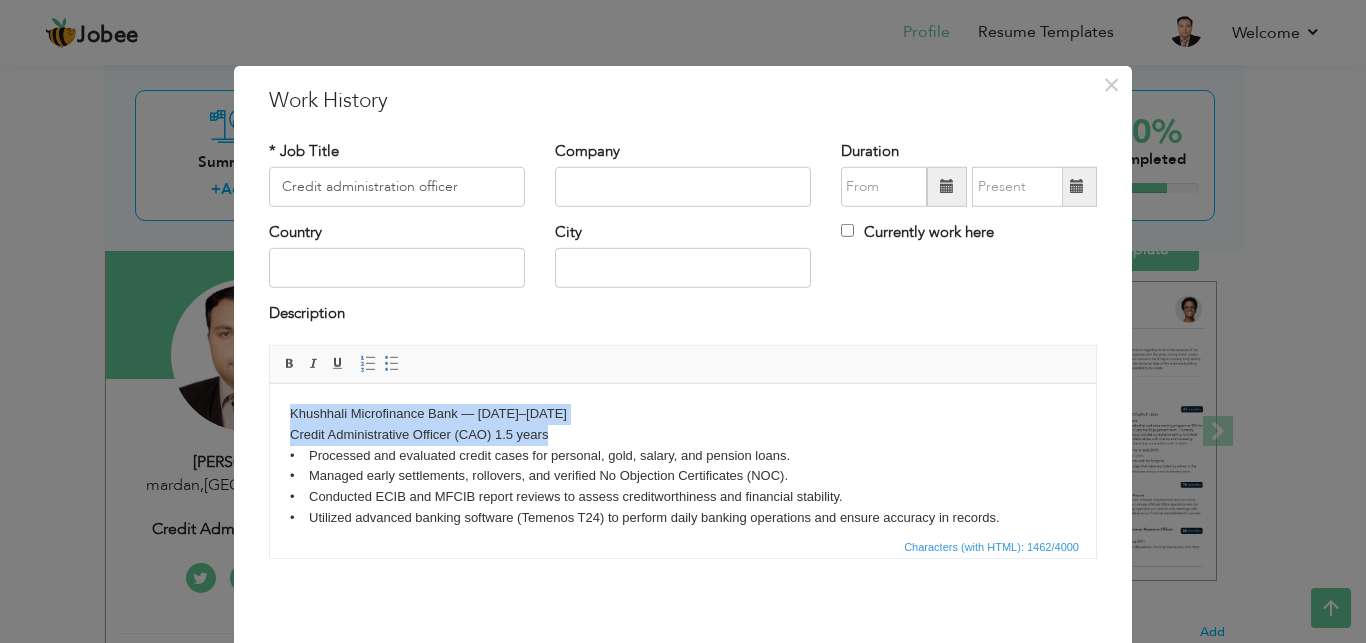 click on "Khushhali Microfinance Bank — [DATE]–[DATE] Credit Administrative Officer (CAO) 1.5 years •    Processed and evaluated credit cases for personal, gold, salary, and pension loans. •    Managed early settlements, rollovers, and verified No Objection Certificates (NOC). •    Conducted ECIB and MFCIB report reviews to assess creditworthiness and financial stability. •    Utilized advanced banking software (Temenos T24) to perform daily banking operations and ensure accuracy in records. •    Collaborated with internal departments to ensure smooth processing of loan applications and disbursements. Cash Officer (CO) — 4 months •    Handled daily cash operations, including deposits, withdrawals, and miscellaneous expenses. •    Managed gold pouch custody and record-keeping to maintain accurate financial records. Customer Service Officer (CSO) — 1 year •    Provided exceptional customer service and maintained professional relationships with clients." at bounding box center [683, 559] 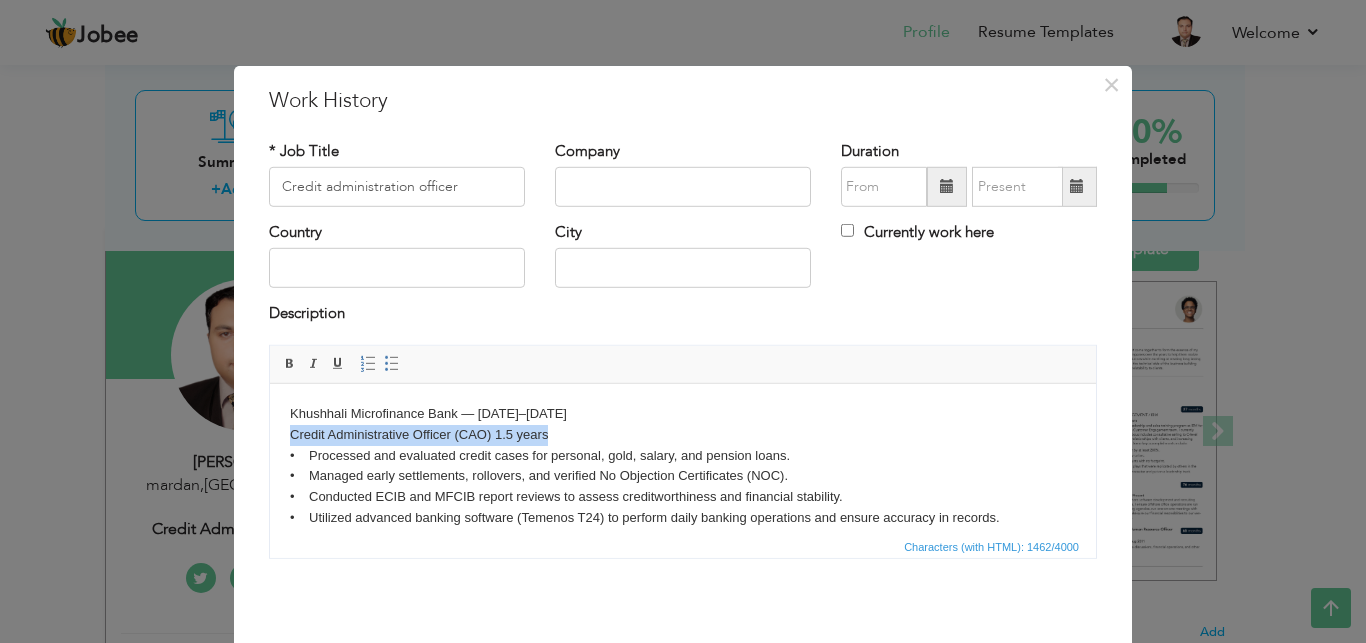 drag, startPoint x: 559, startPoint y: 439, endPoint x: 285, endPoint y: 434, distance: 274.04562 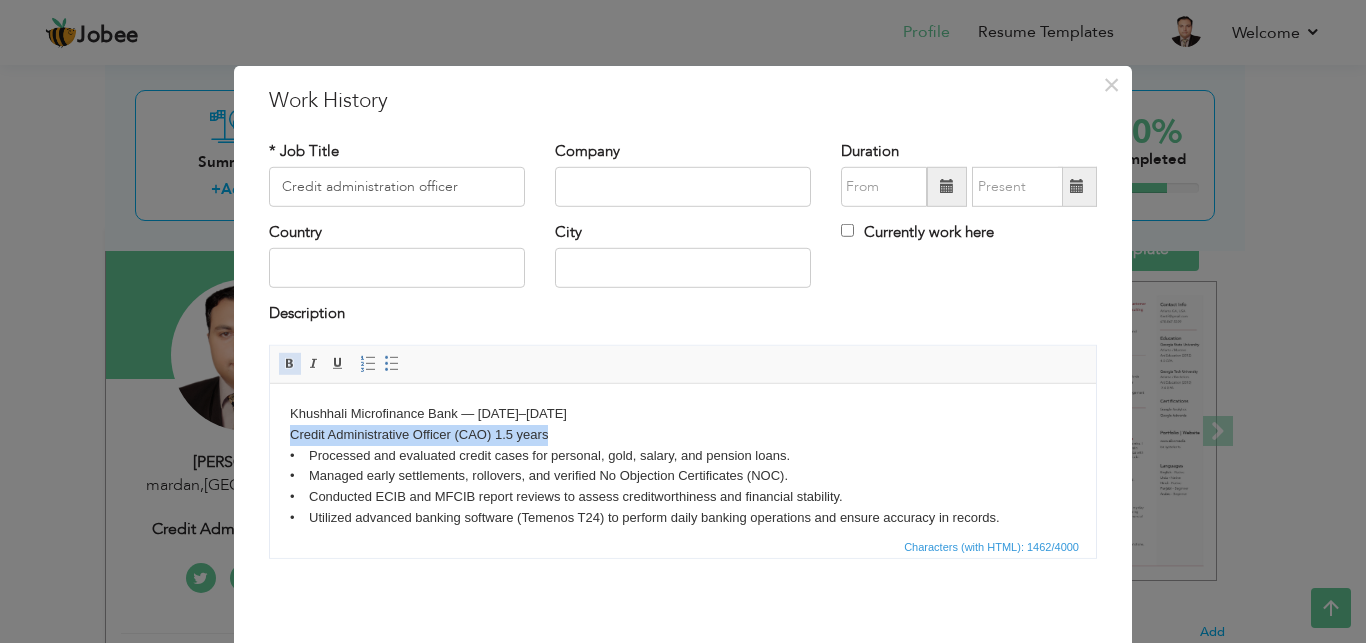 click at bounding box center [290, 364] 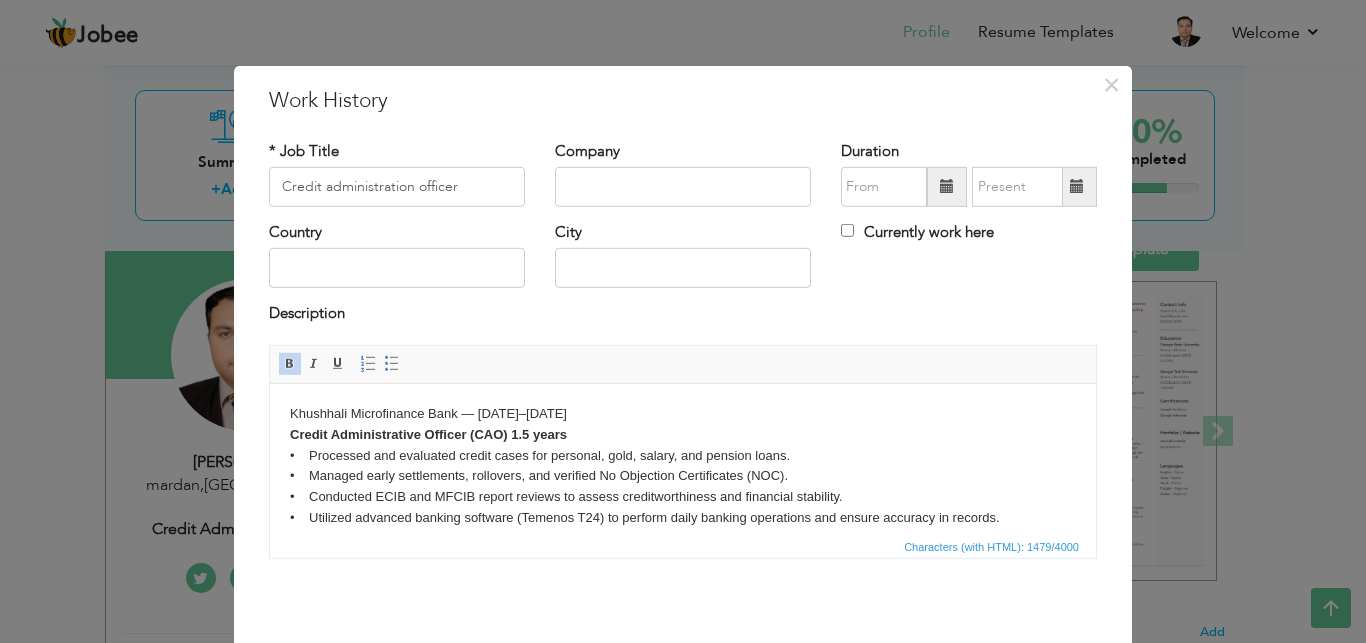 click on "Khushhali Microfinance Bank — June 2021–November 2023 Credit Administrative Officer (CAO) 1.5 years •    Processed and evaluated credit cases for personal, gold, salary, and pension loans. •    Managed early settlements, rollovers, and verified No Objection Certificates (NOC). •    Conducted ECIB and MFCIB report reviews to assess creditworthiness and financial stability. •    Utilized advanced banking software (Temenos T24) to perform daily banking operations and ensure accuracy in records. •    Collaborated with internal departments to ensure smooth processing of loan applications and disbursements. Cash Officer (CO) — 4 months •    Handled daily cash operations, including deposits, withdrawals, and miscellaneous expenses. •    Managed gold pouch custody and record-keeping to maintain accurate financial records. Customer Service Officer (CSO) — 1 year •    Provided exceptional customer service and maintained professional relationships with clients." at bounding box center (683, 458) 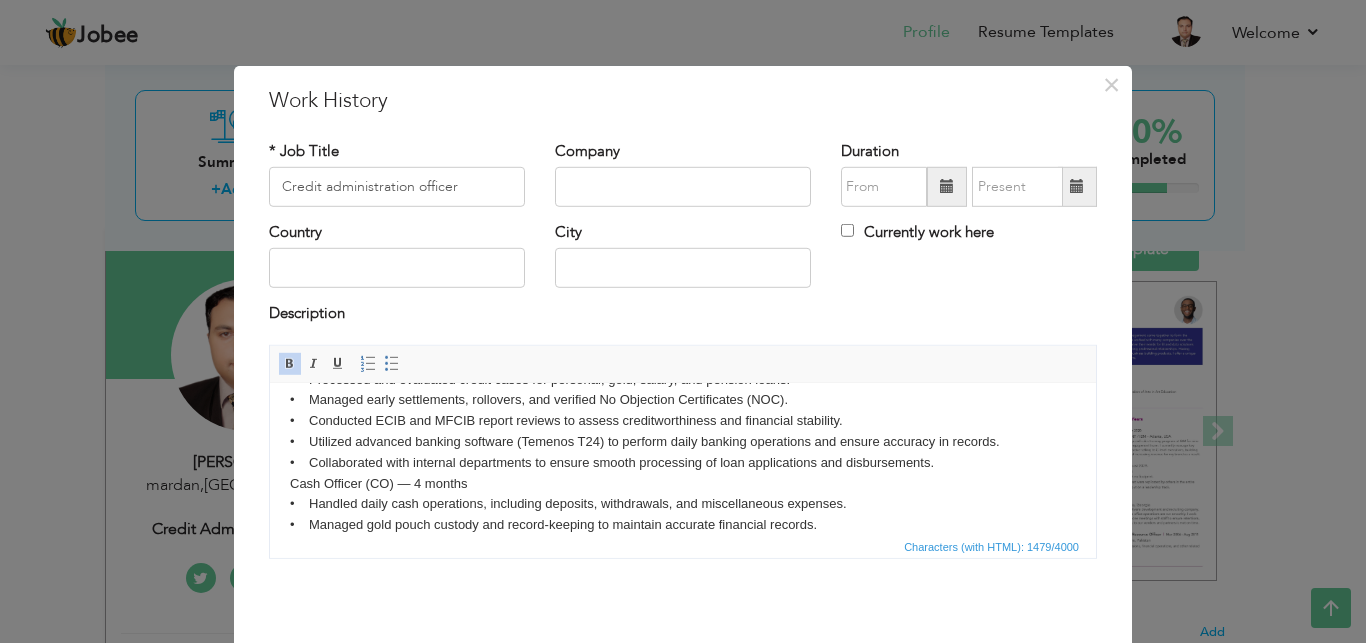 scroll, scrollTop: 85, scrollLeft: 0, axis: vertical 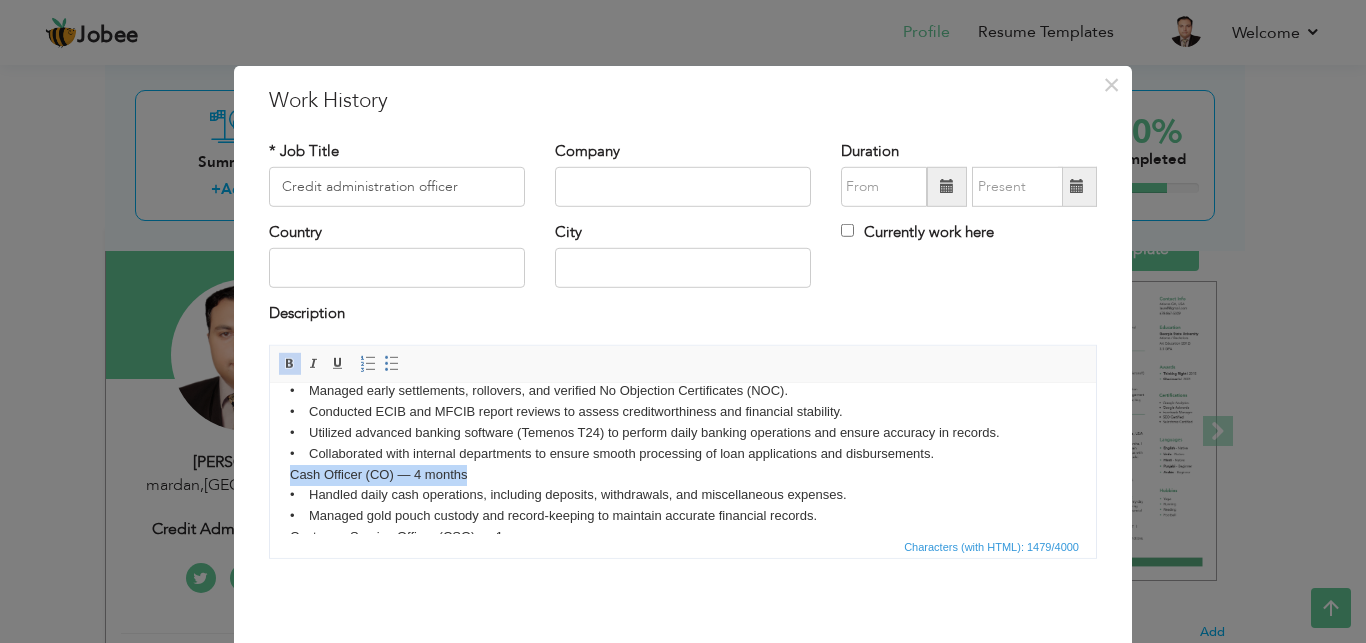 drag, startPoint x: 289, startPoint y: 475, endPoint x: 469, endPoint y: 479, distance: 180.04443 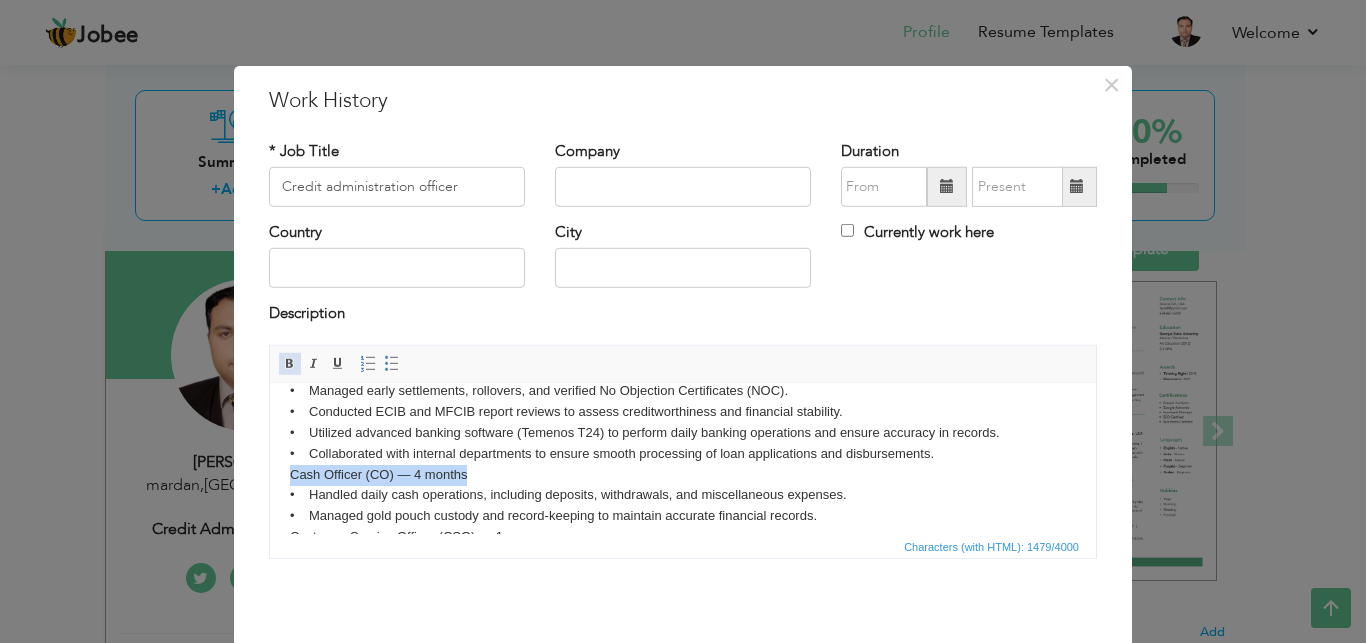 click at bounding box center (290, 364) 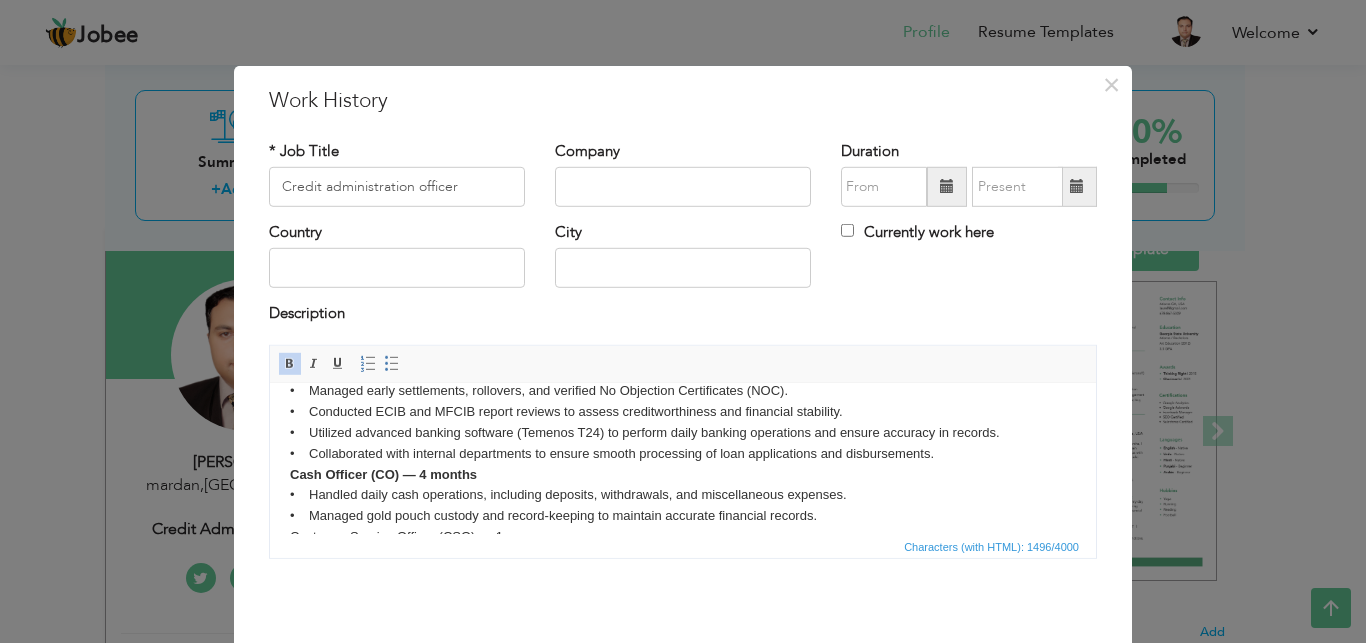 click on "Cash Officer (CO) — 4 months" at bounding box center (383, 473) 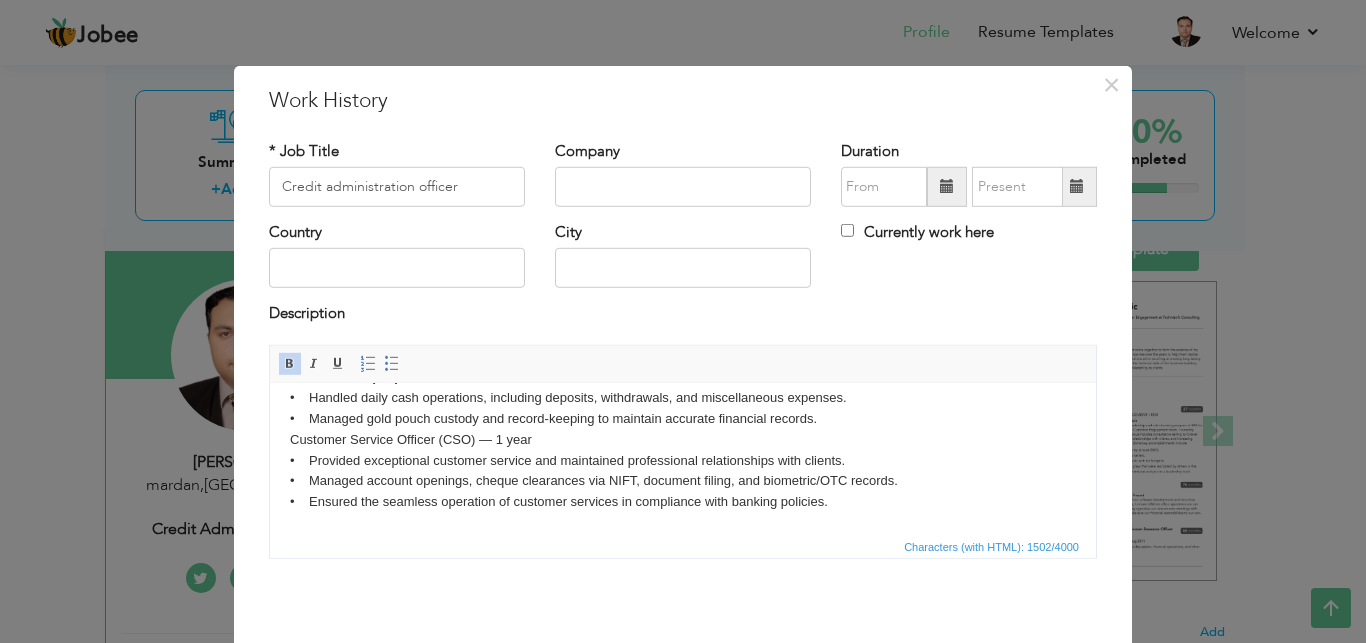 scroll, scrollTop: 223, scrollLeft: 0, axis: vertical 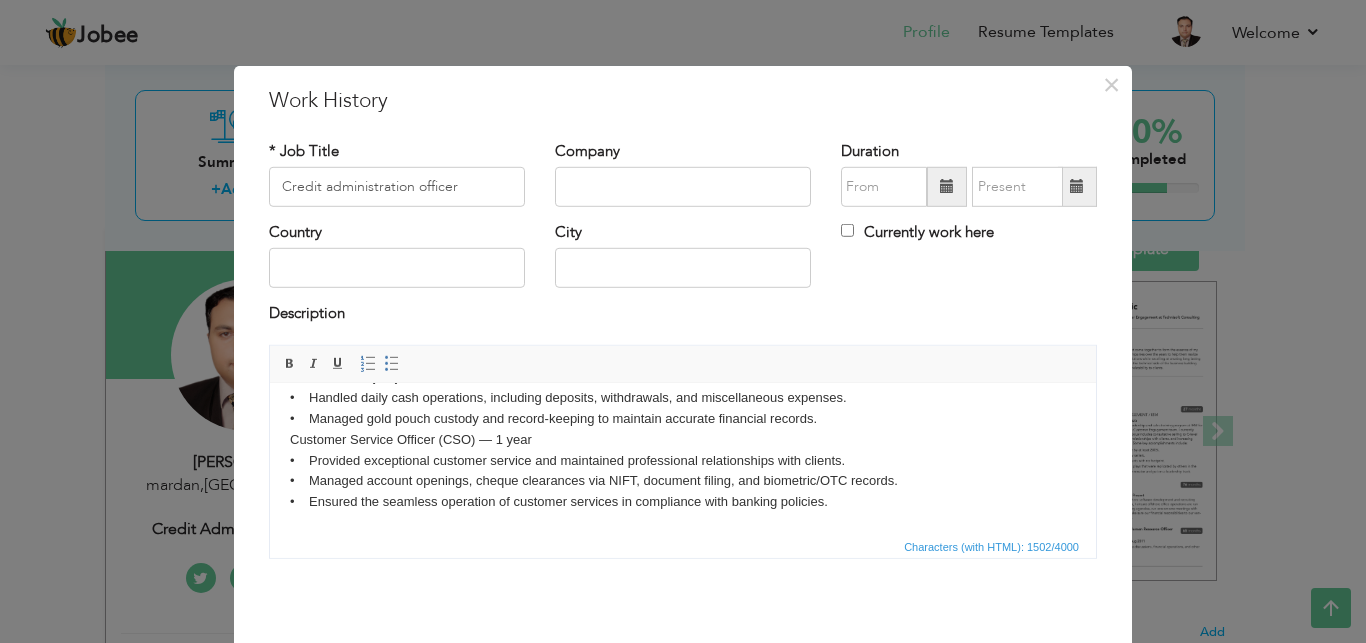 click on "Khushhali Microfinance Bank — June 2021–November 2023 Credit Administrative Officer (CAO) 1.5 years •    Processed and evaluated credit cases for personal, gold, salary, and pension loans. •    Managed early settlements, rollovers, and verified No Objection Certificates (NOC). •    Conducted ECIB and MFCIB report reviews to assess creditworthiness and financial stability. •    Utilized advanced banking software (Temenos T24) to perform daily banking operations and ensure accuracy in records. •    Collaborated with internal departments to ensure smooth processing of loan applications and disbursements. Cash Officer (CO) — 4 months •    Handled daily cash operations, including deposits, withdrawals, and miscellaneous expenses. •    Managed gold pouch custody and record-keeping to maintain accurate financial records. Customer Service Officer (CSO) — 1 year •    Provided exceptional customer service and maintained professional relationships with clients." at bounding box center (683, 366) 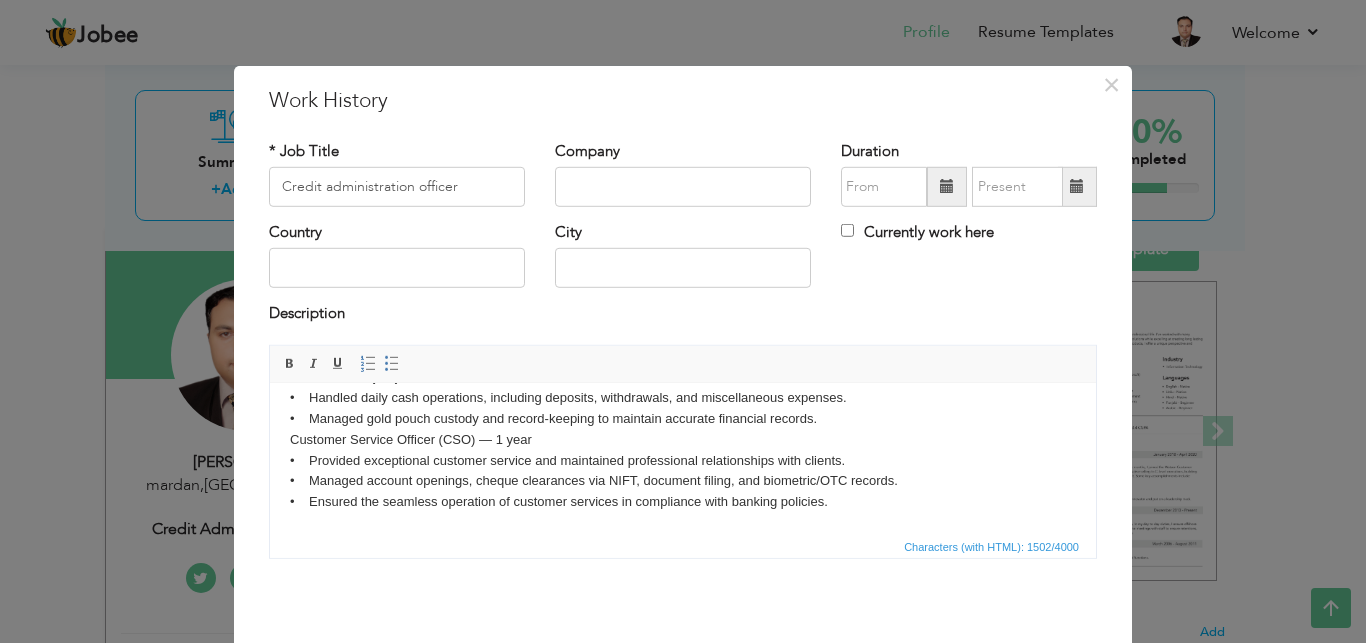 click on "Khushhali Microfinance Bank — June 2021–November 2023 Credit Administrative Officer (CAO) 1.5 years •    Processed and evaluated credit cases for personal, gold, salary, and pension loans. •    Managed early settlements, rollovers, and verified No Objection Certificates (NOC). •    Conducted ECIB and MFCIB report reviews to assess creditworthiness and financial stability. •    Utilized advanced banking software (Temenos T24) to perform daily banking operations and ensure accuracy in records. •    Collaborated with internal departments to ensure smooth processing of loan applications and disbursements. Cash Officer (CO) — 4 months •    Handled daily cash operations, including deposits, withdrawals, and miscellaneous expenses. •    Managed gold pouch custody and record-keeping to maintain accurate financial records. Customer Service Officer (CSO) — 1 year •    Provided exceptional customer service and maintained professional relationships with clients." at bounding box center (683, 255) 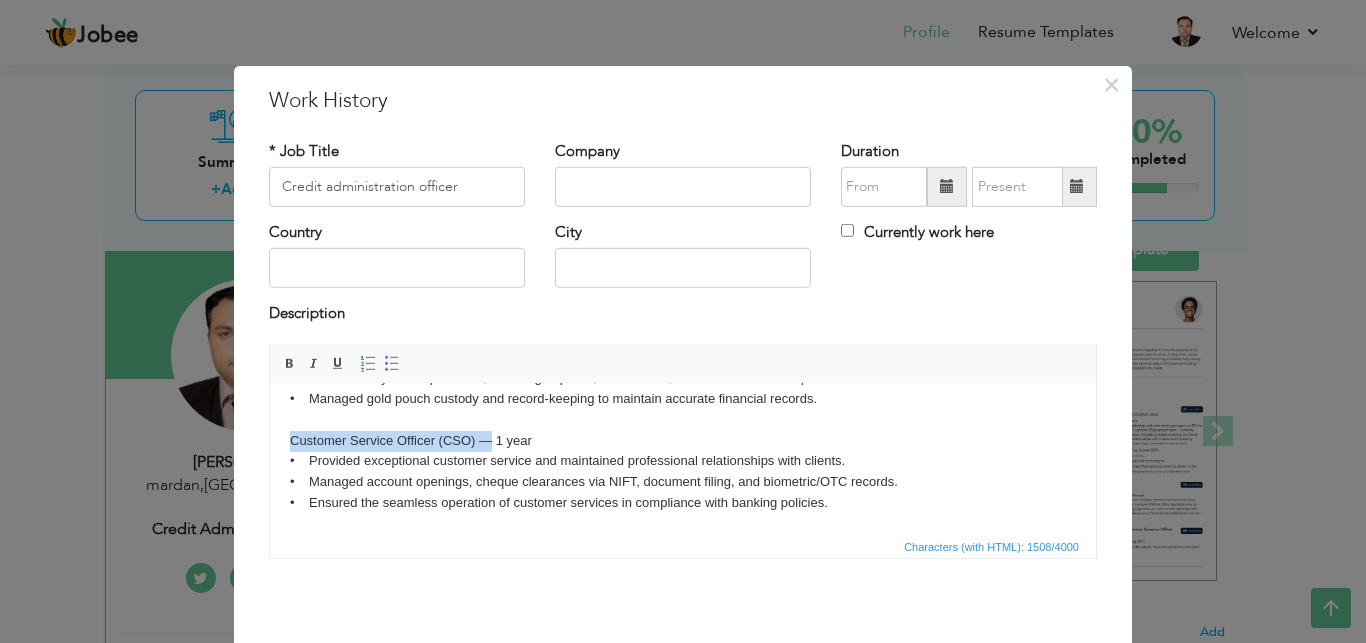 drag, startPoint x: 292, startPoint y: 439, endPoint x: 497, endPoint y: 439, distance: 205 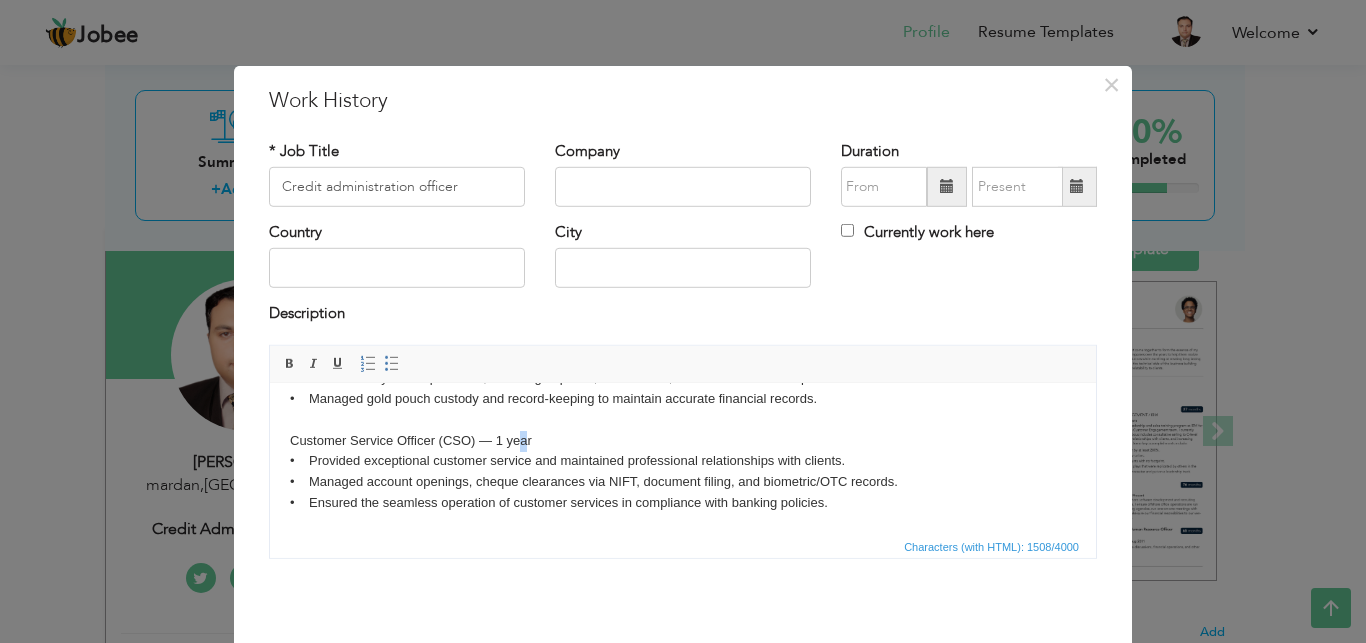 click on "Khushhali Microfinance Bank — June 2021–November 2023 Credit Administrative Officer (CAO) 1.5 years •    Processed and evaluated credit cases for personal, gold, salary, and pension loans. •    Managed early settlements, rollovers, and verified No Objection Certificates (NOC). •    Conducted ECIB and MFCIB report reviews to assess creditworthiness and financial stability. •    Utilized advanced banking software (Temenos T24) to perform daily banking operations and ensure accuracy in records. •    Collaborated with internal departments to ensure smooth processing of loan applications and disbursements. Cash Officer (CO) — 4 months •    Handled daily cash operations, including deposits, withdrawals, and miscellaneous expenses. •    Managed gold pouch custody and record-keeping to maintain accurate financial records. Customer Service Officer (CSO) — 1 year •    Provided exceptional customer service and maintained professional relationships with clients." at bounding box center [683, 357] 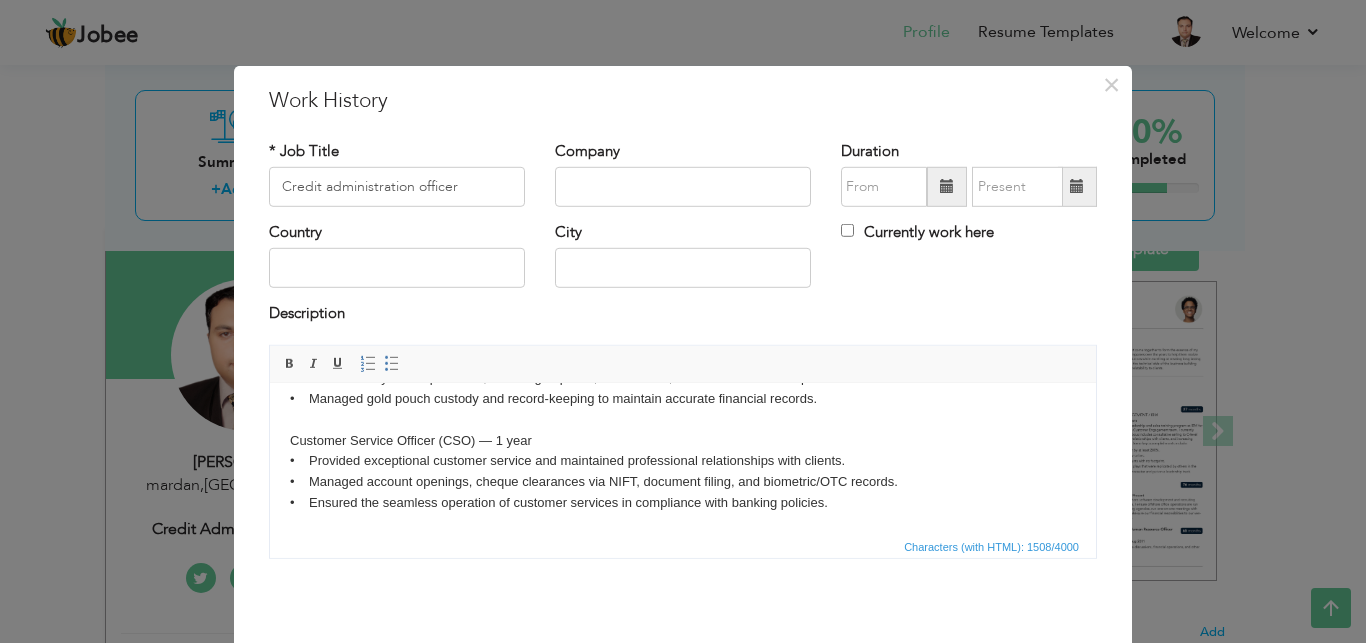 click on "Khushhali Microfinance Bank — June 2021–November 2023 Credit Administrative Officer (CAO) 1.5 years •    Processed and evaluated credit cases for personal, gold, salary, and pension loans. •    Managed early settlements, rollovers, and verified No Objection Certificates (NOC). •    Conducted ECIB and MFCIB report reviews to assess creditworthiness and financial stability. •    Utilized advanced banking software (Temenos T24) to perform daily banking operations and ensure accuracy in records. •    Collaborated with internal departments to ensure smooth processing of loan applications and disbursements. Cash Officer (CO) — 4 months •    Handled daily cash operations, including deposits, withdrawals, and miscellaneous expenses. •    Managed gold pouch custody and record-keeping to maintain accurate financial records. Customer Service Officer (CSO) — 1 year •    Provided exceptional customer service and maintained professional relationships with clients." at bounding box center [683, 357] 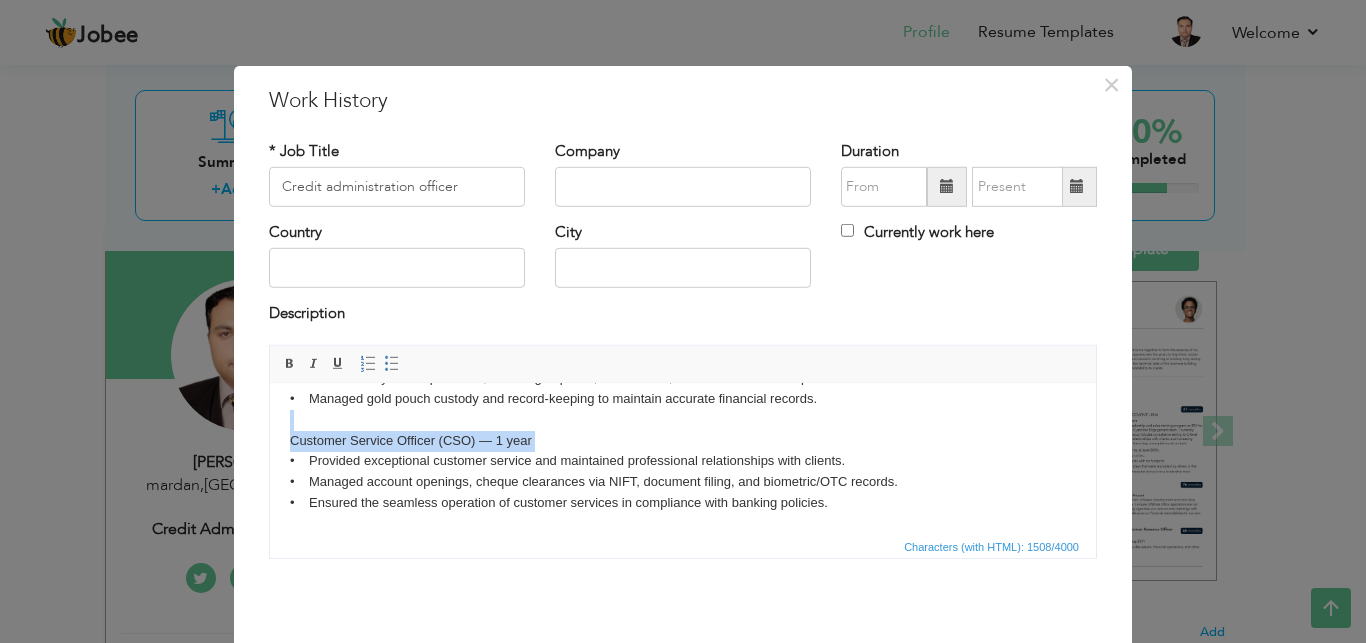 drag, startPoint x: 532, startPoint y: 439, endPoint x: 365, endPoint y: 450, distance: 167.36188 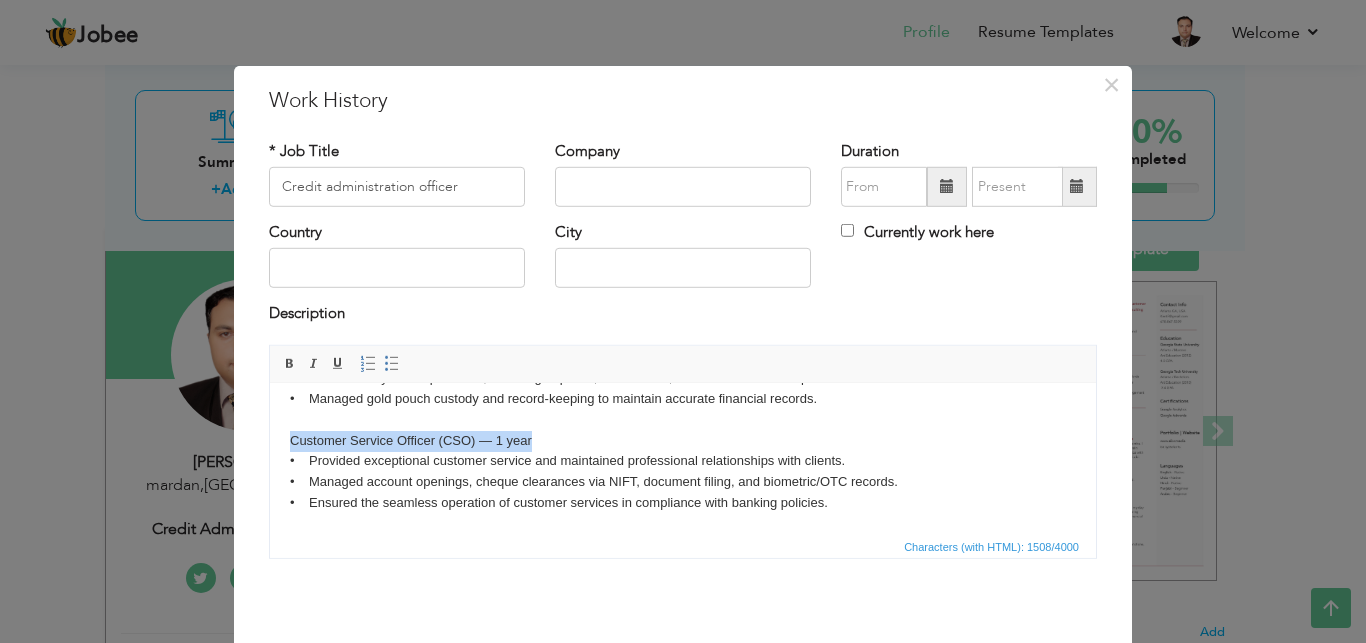 drag, startPoint x: 539, startPoint y: 439, endPoint x: 288, endPoint y: 439, distance: 251 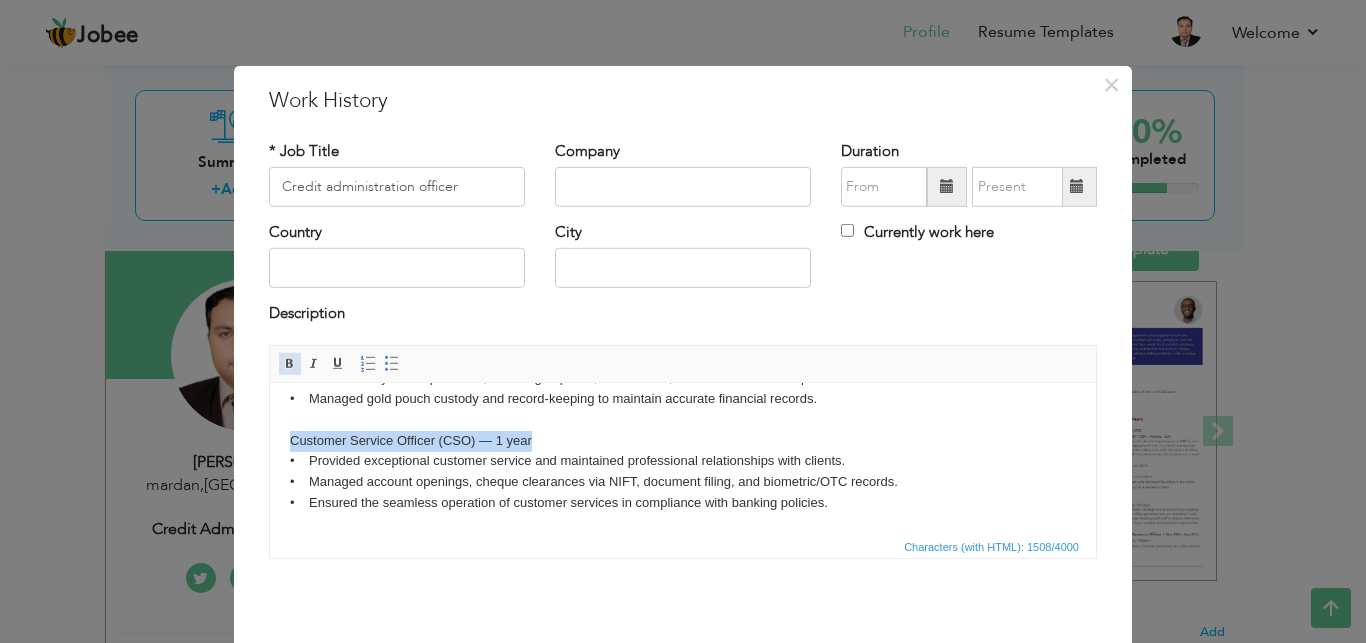 click at bounding box center [290, 364] 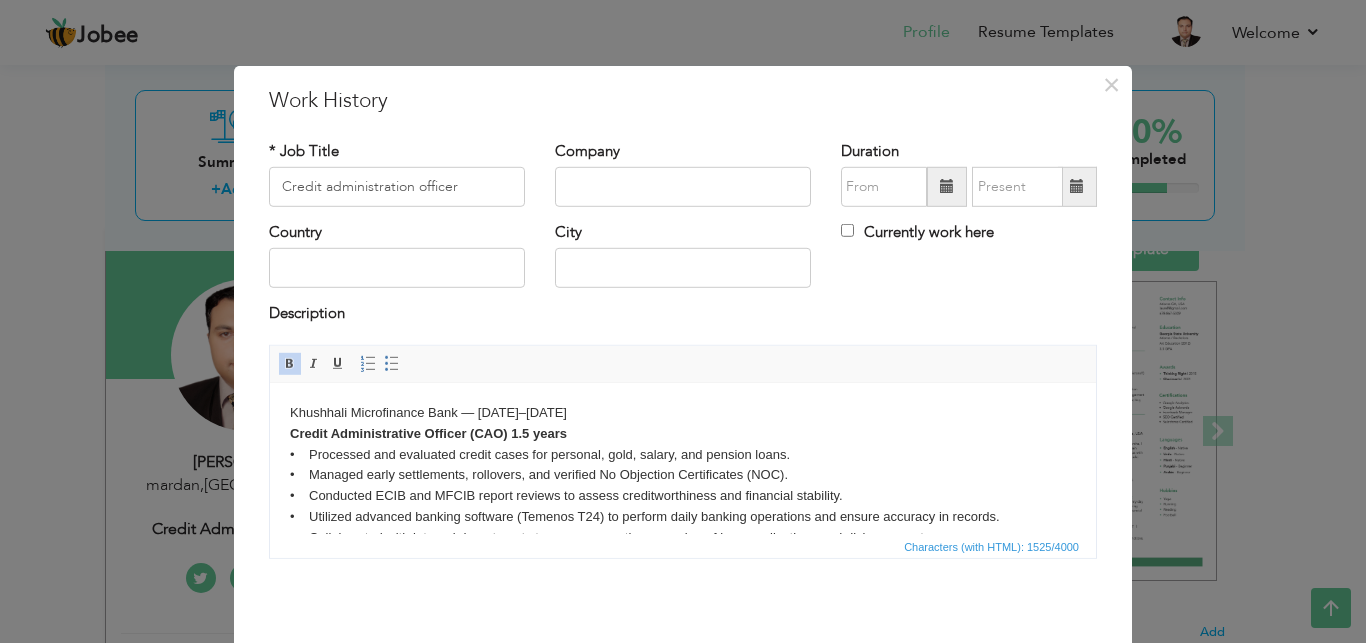 scroll, scrollTop: 0, scrollLeft: 0, axis: both 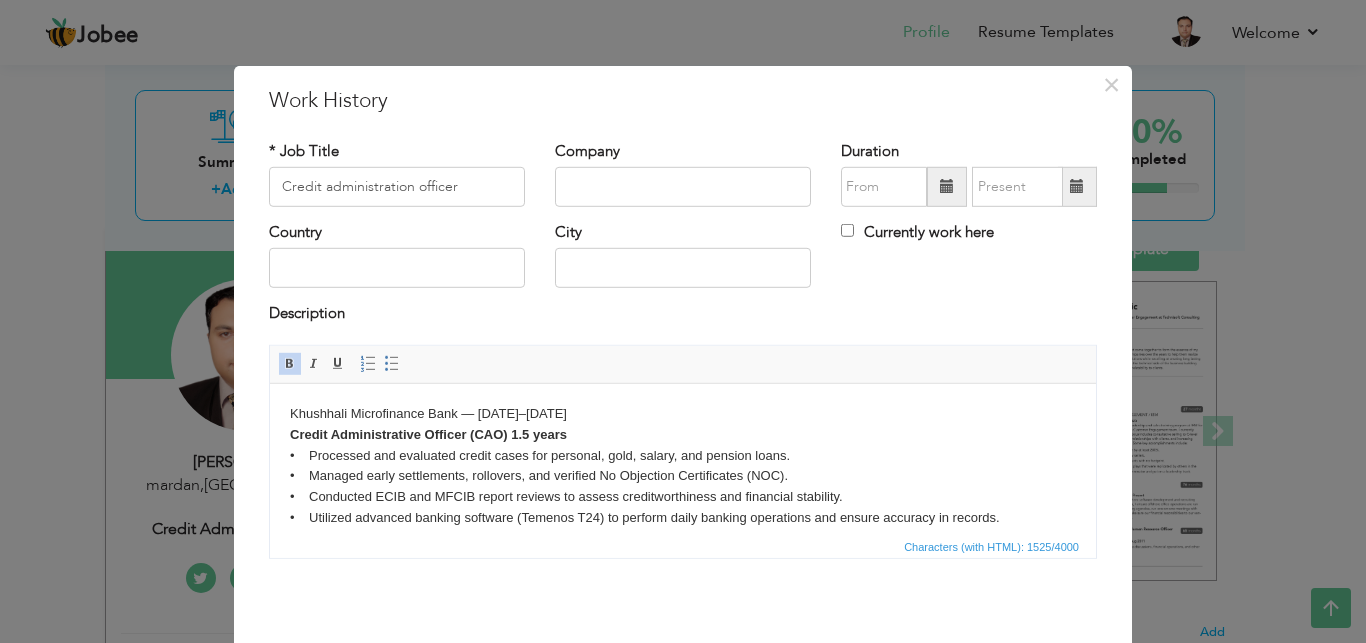 click on "Khushhali Microfinance Bank — June 2021–November 2023 Credit Administrative Officer (CAO) 1.5 years •    Processed and evaluated credit cases for personal, gold, salary, and pension loans. •    Managed early settlements, rollovers, and verified No Objection Certificates (NOC). •    Conducted ECIB and MFCIB report reviews to assess creditworthiness and financial stability. •    Utilized advanced banking software (Temenos T24) to perform daily banking operations and ensure accuracy in records. •    Collaborated with internal departments to ensure smooth processing of loan applications and disbursements. Cash Officer (CO) — 4 months •    Handled daily cash operations, including deposits, withdrawals, and miscellaneous expenses. •    Managed gold pouch custody and record-keeping to maintain accurate financial records. Customer Service Officer (CSO) — 1 year •    Provided exceptional customer service and maintained professional relationships with clients." at bounding box center [683, 580] 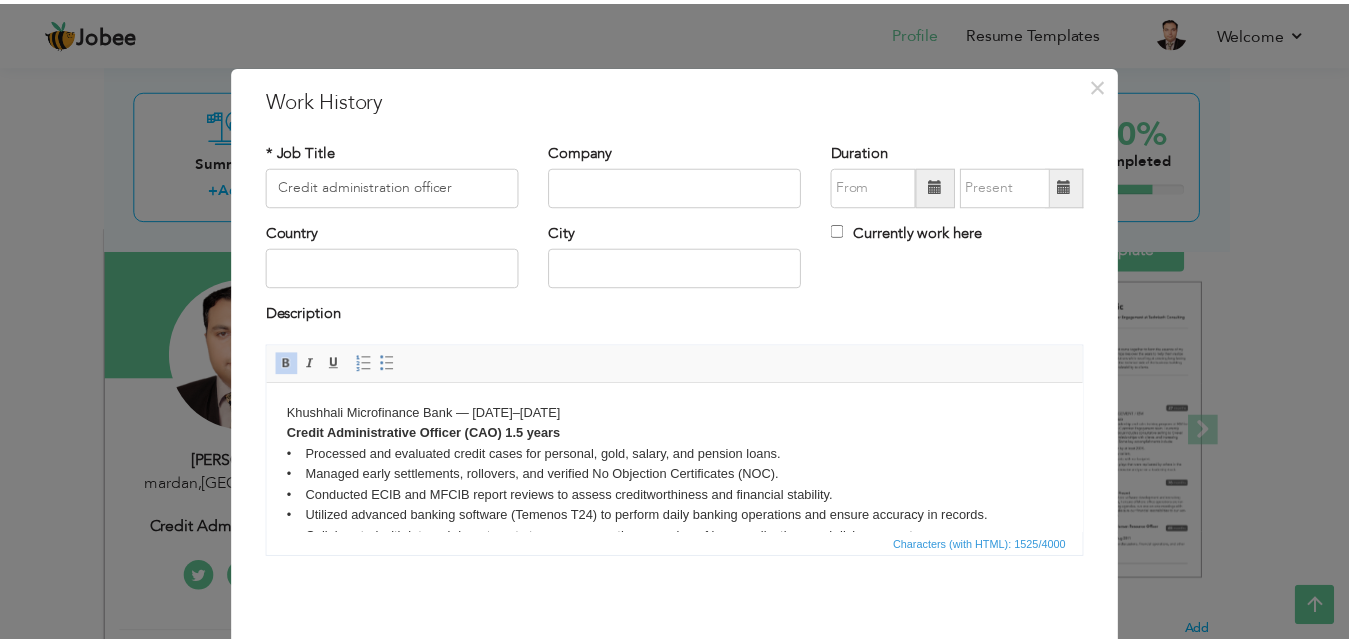 scroll, scrollTop: 244, scrollLeft: 0, axis: vertical 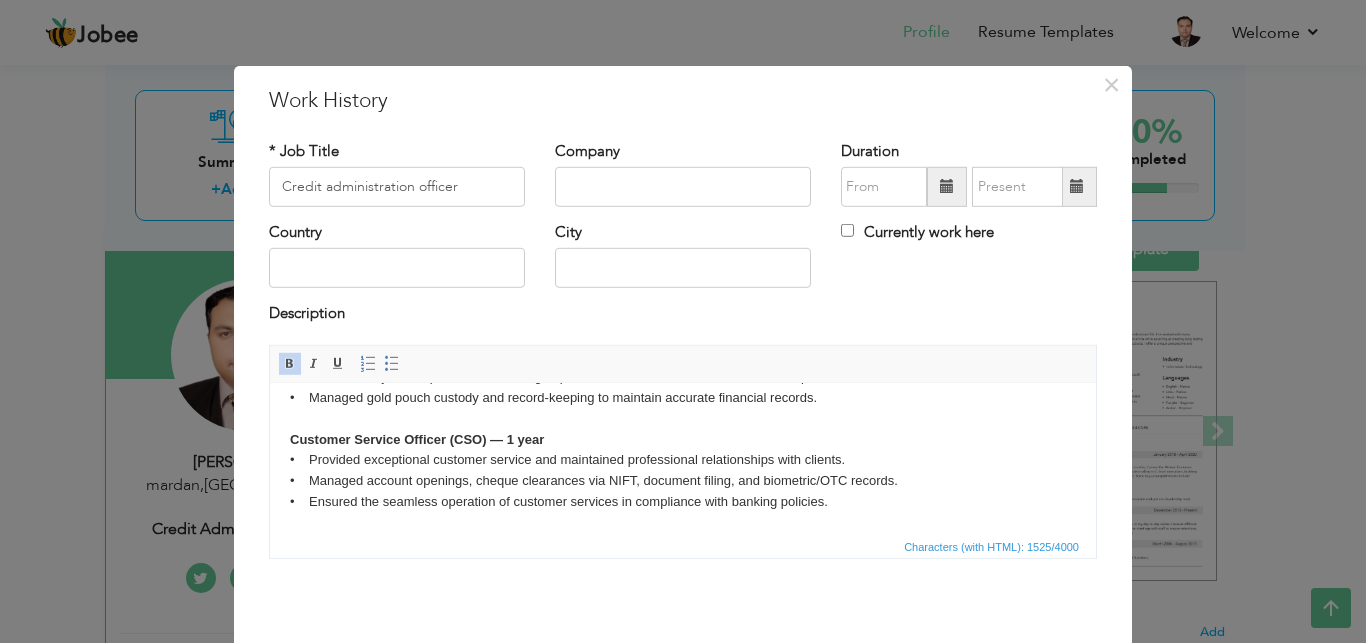 click on "City" at bounding box center [683, 262] 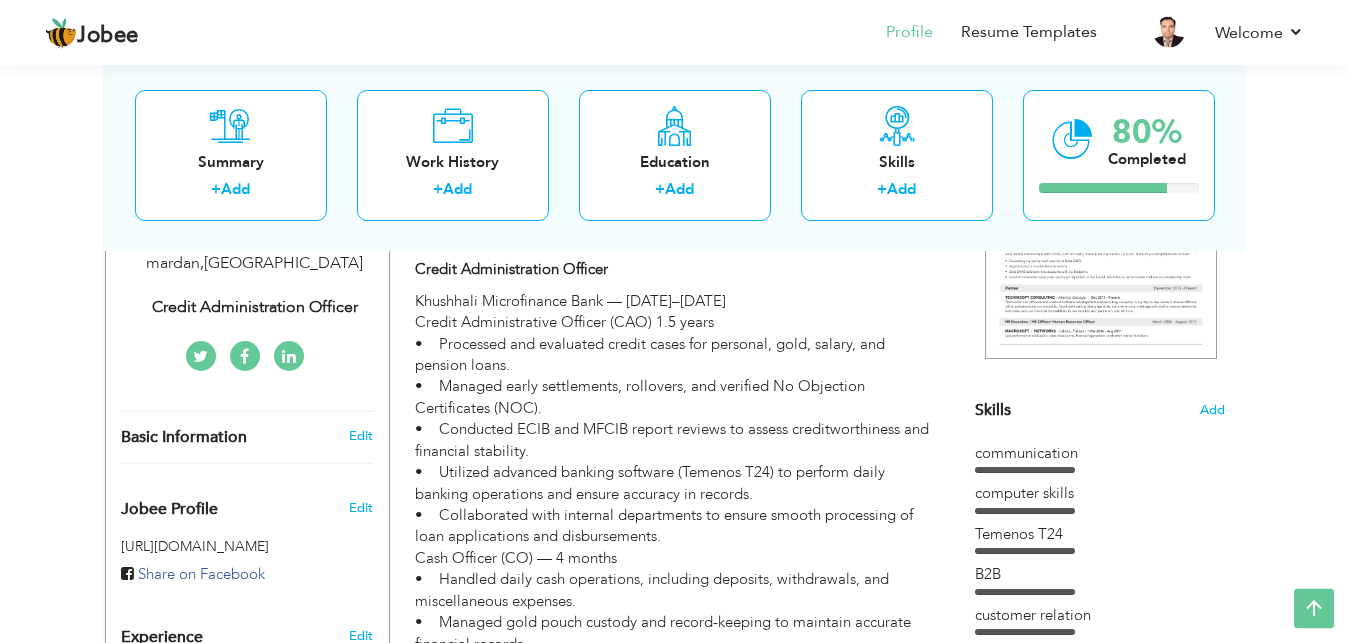 scroll, scrollTop: 425, scrollLeft: 0, axis: vertical 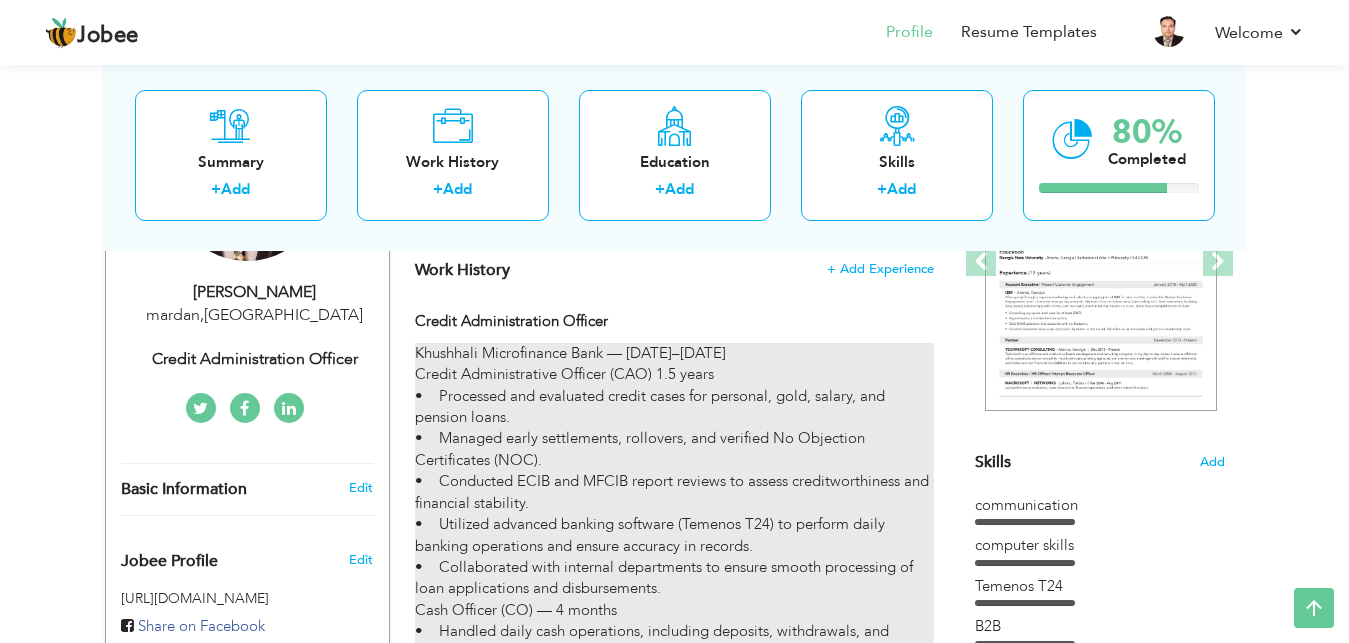 click on "Khushhali Microfinance Bank — [DATE]–[DATE]
Credit Administrative Officer (CAO) 1.5 years
•    Processed and evaluated credit cases for personal, gold, salary, and pension loans.
•    Managed early settlements, rollovers, and verified No Objection Certificates (NOC).
•    Conducted ECIB and MFCIB report reviews to assess creditworthiness and financial stability.
•    Utilized advanced banking software (Temenos T24) to perform daily banking operations and ensure accuracy in records.
•    Collaborated with internal departments to ensure smooth processing of loan applications and disbursements.
Cash Officer (CO) — 4 months
•    Handled daily cash operations, including deposits, withdrawals, and miscellaneous expenses.
•    Managed gold pouch custody and record-keeping to maintain accurate financial records.
Customer Service Officer (CSO) — 1 year
•    Provided exceptional customer service and maintained professional relationships with clients." at bounding box center [674, 611] 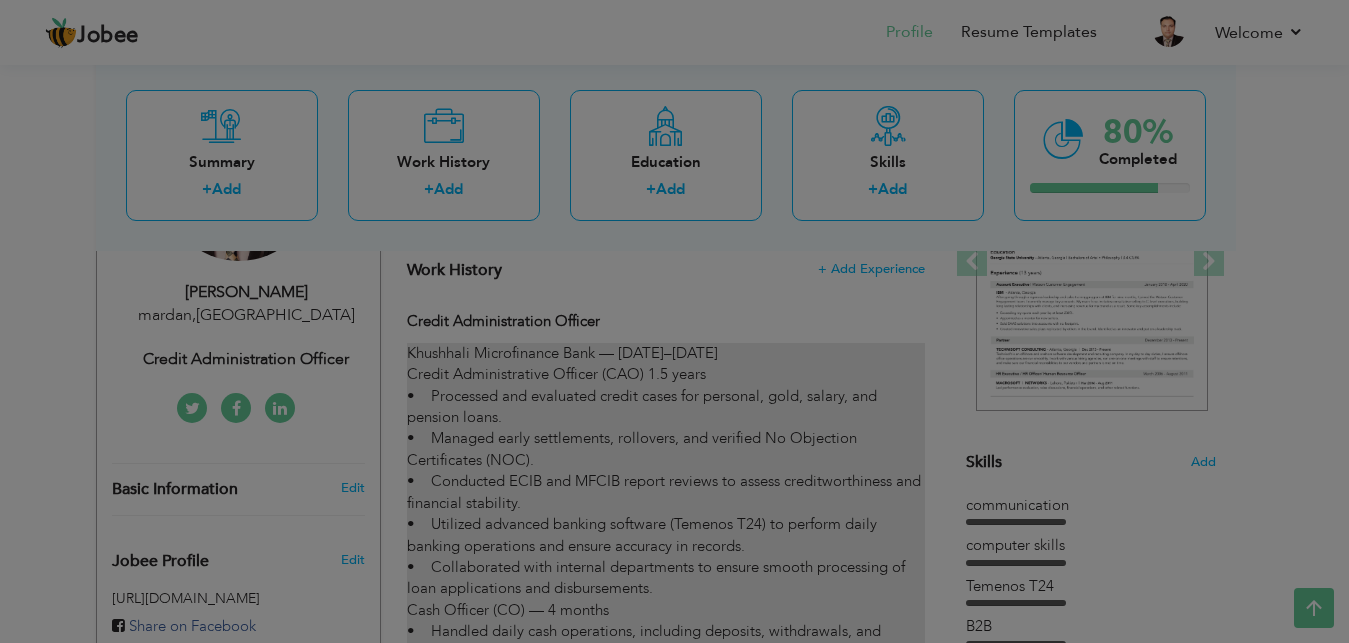 type on "Credit administration officer" 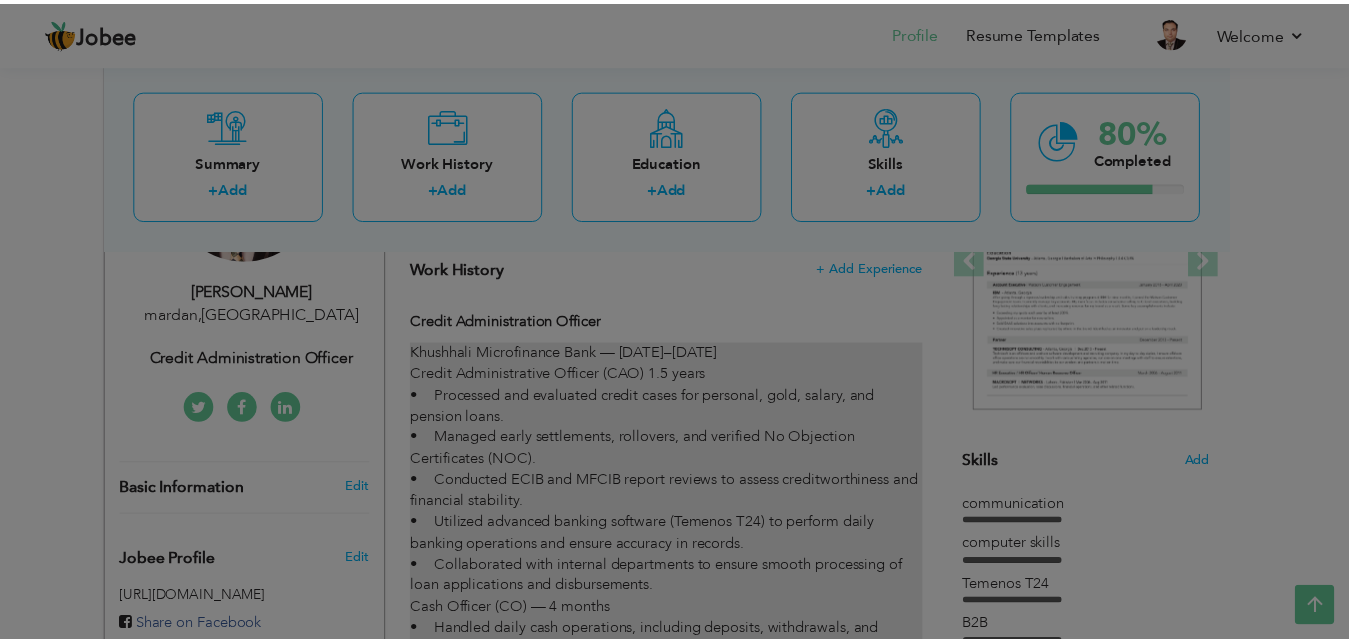 scroll, scrollTop: 0, scrollLeft: 0, axis: both 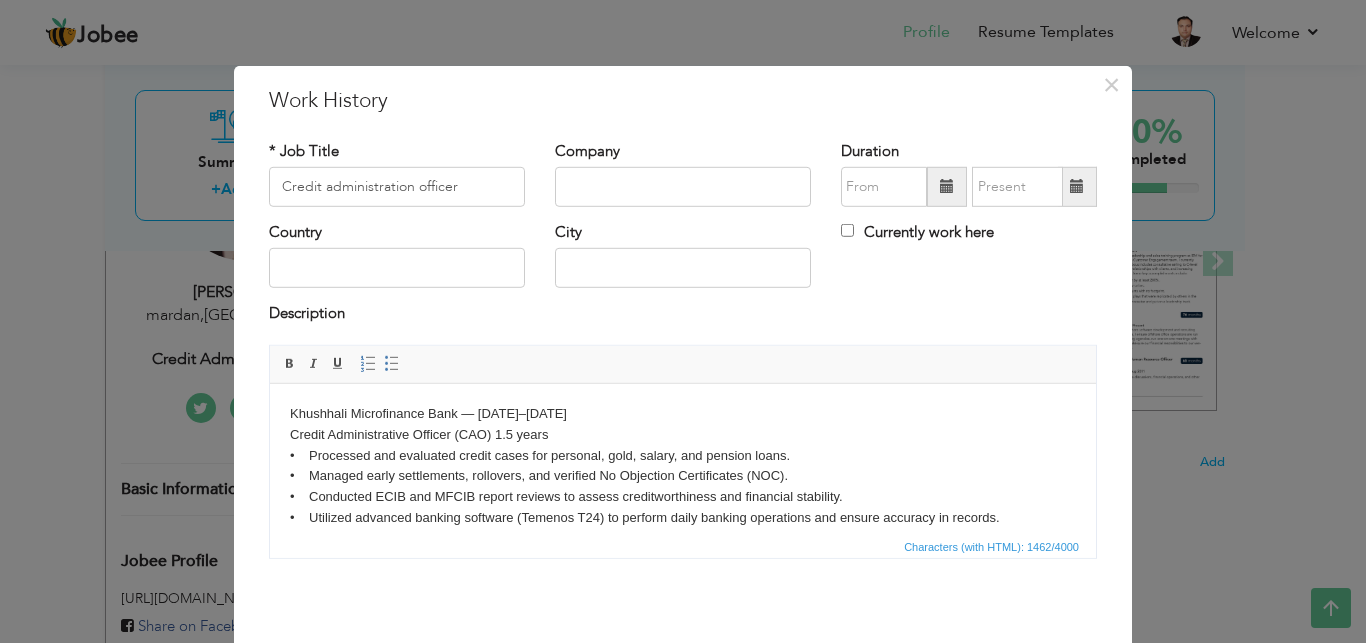 click on "Khushhali Microfinance Bank — June 2021–November 2023 Credit Administrative Officer (CAO) 1.5 years •    Processed and evaluated credit cases for personal, gold, salary, and pension loans. •    Managed early settlements, rollovers, and verified No Objection Certificates (NOC). •    Conducted ECIB and MFCIB report reviews to assess creditworthiness and financial stability. •    Utilized advanced banking software (Temenos T24) to perform daily banking operations and ensure accuracy in records. •    Collaborated with internal departments to ensure smooth processing of loan applications and disbursements. Cash Officer (CO) — 4 months •    Handled daily cash operations, including deposits, withdrawals, and miscellaneous expenses. •    Managed gold pouch custody and record-keeping to maintain accurate financial records. Customer Service Officer (CSO) — 1 year •    Provided exceptional customer service and maintained professional relationships with clients." at bounding box center [683, 559] 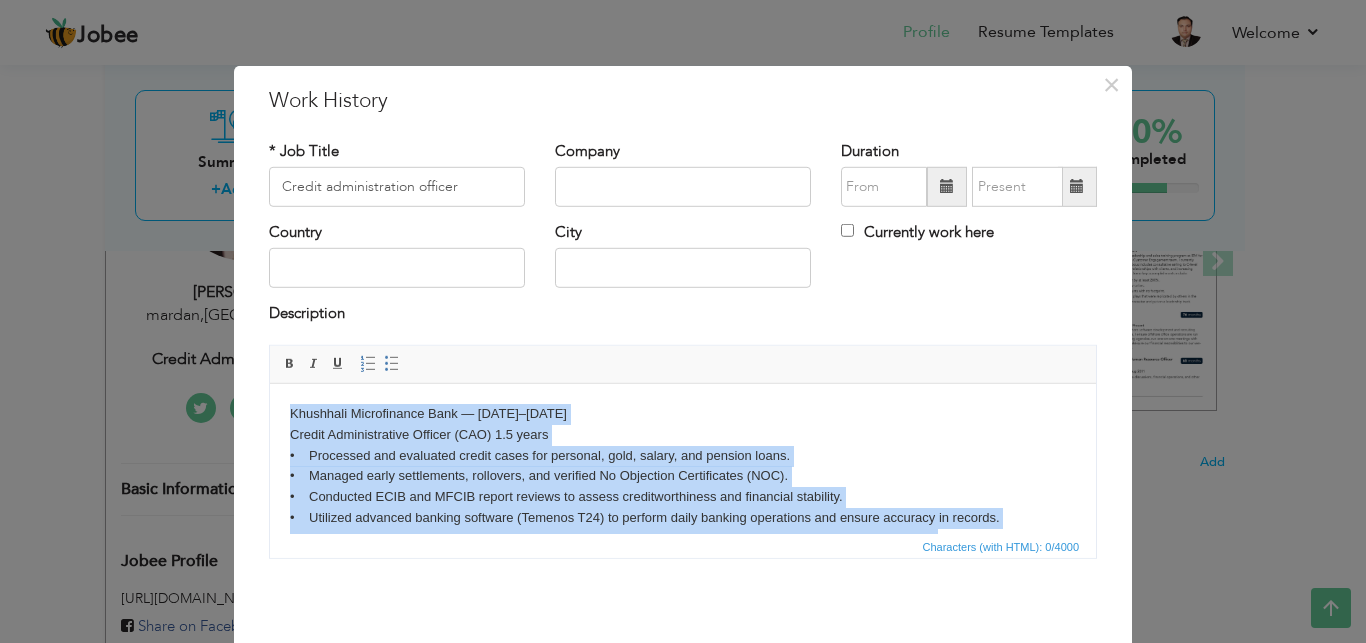 type 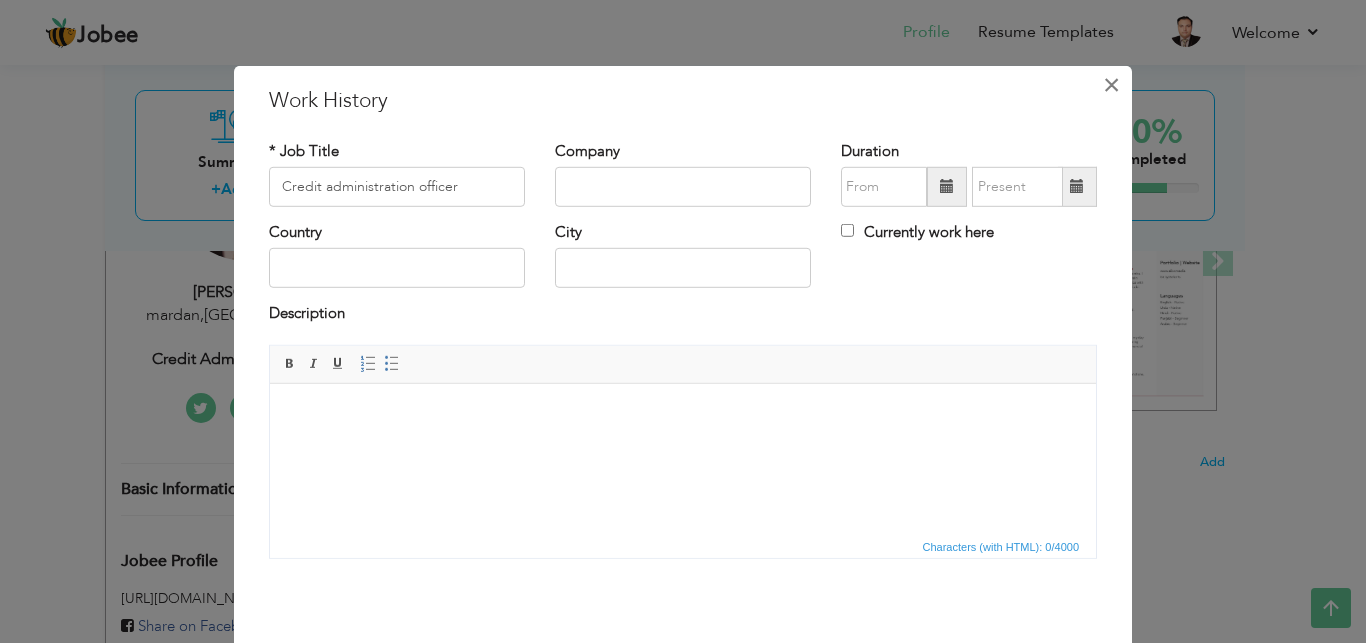 click on "×" at bounding box center [1111, 84] 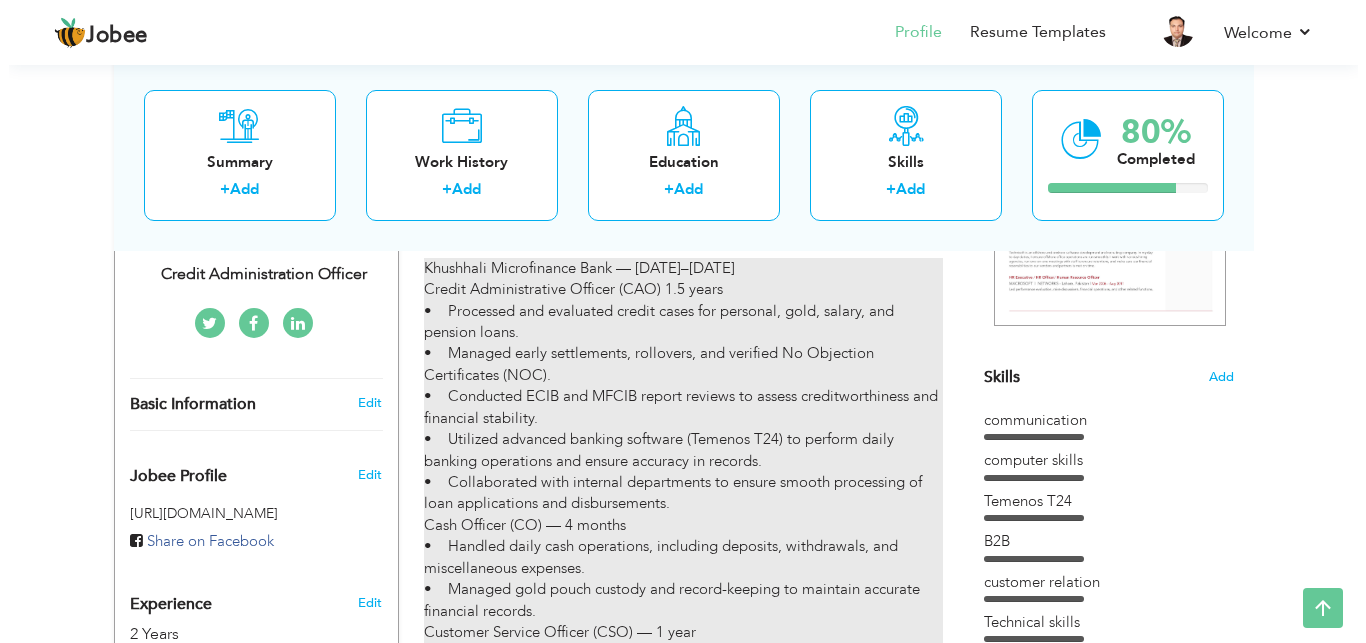 scroll, scrollTop: 255, scrollLeft: 0, axis: vertical 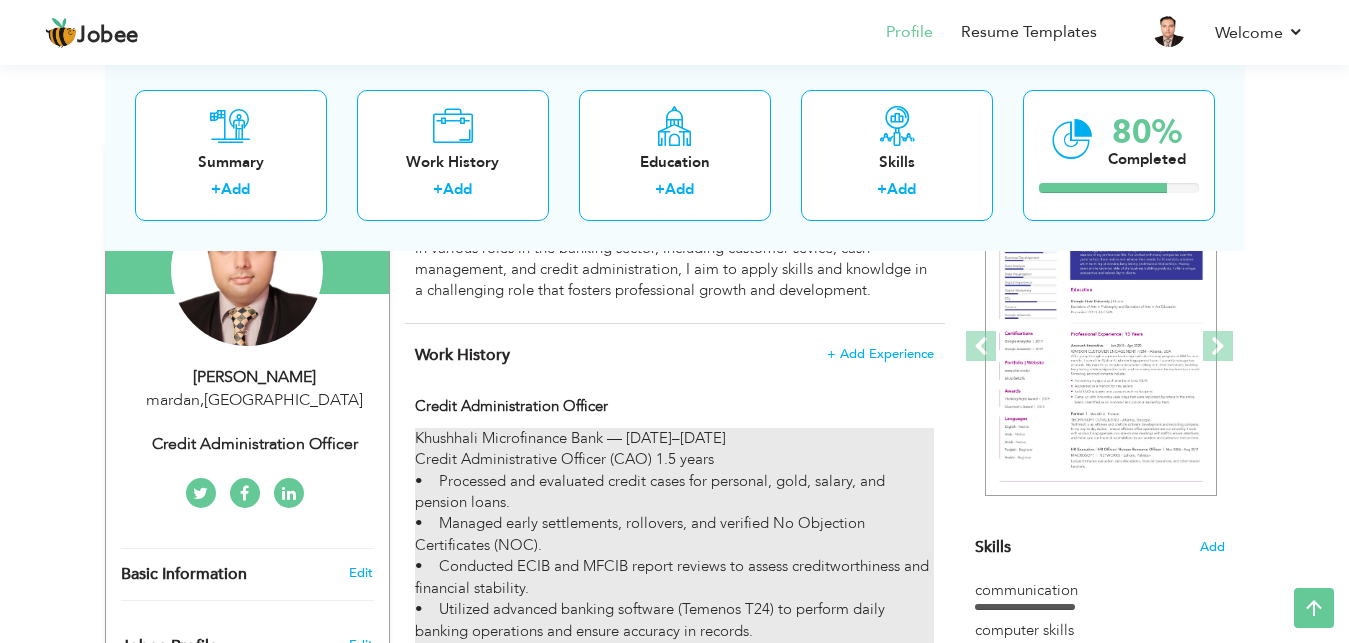 click on "Khushhali Microfinance Bank — June 2021–November 2023
Credit Administrative Officer (CAO) 1.5 years
•    Processed and evaluated credit cases for personal, gold, salary, and pension loans.
•    Managed early settlements, rollovers, and verified No Objection Certificates (NOC).
•    Conducted ECIB and MFCIB report reviews to assess creditworthiness and financial stability.
•    Utilized advanced banking software (Temenos T24) to perform daily banking operations and ensure accuracy in records.
•    Collaborated with internal departments to ensure smooth processing of loan applications and disbursements.
Cash Officer (CO) — 4 months
•    Handled daily cash operations, including deposits, withdrawals, and miscellaneous expenses.
•    Managed gold pouch custody and record-keeping to maintain accurate financial records.
Customer Service Officer (CSO) — 1 year
•    Provided exceptional customer service and maintained professional relationships with clients." at bounding box center (674, 696) 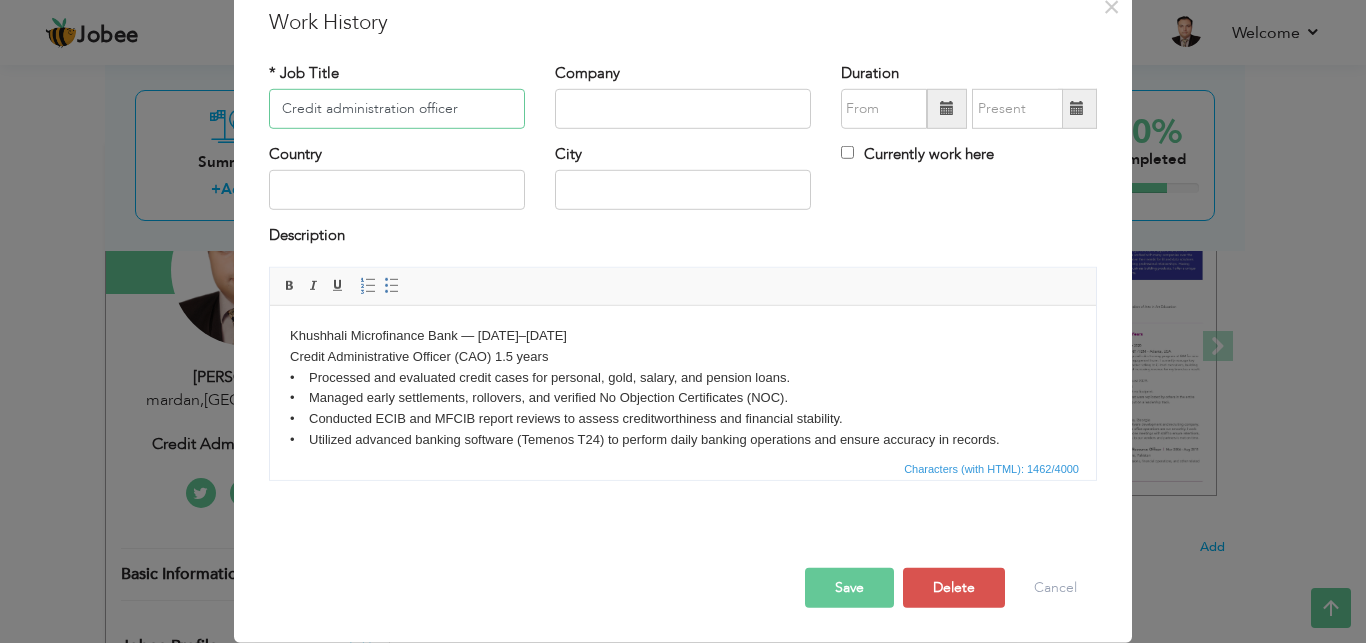 scroll, scrollTop: 109, scrollLeft: 0, axis: vertical 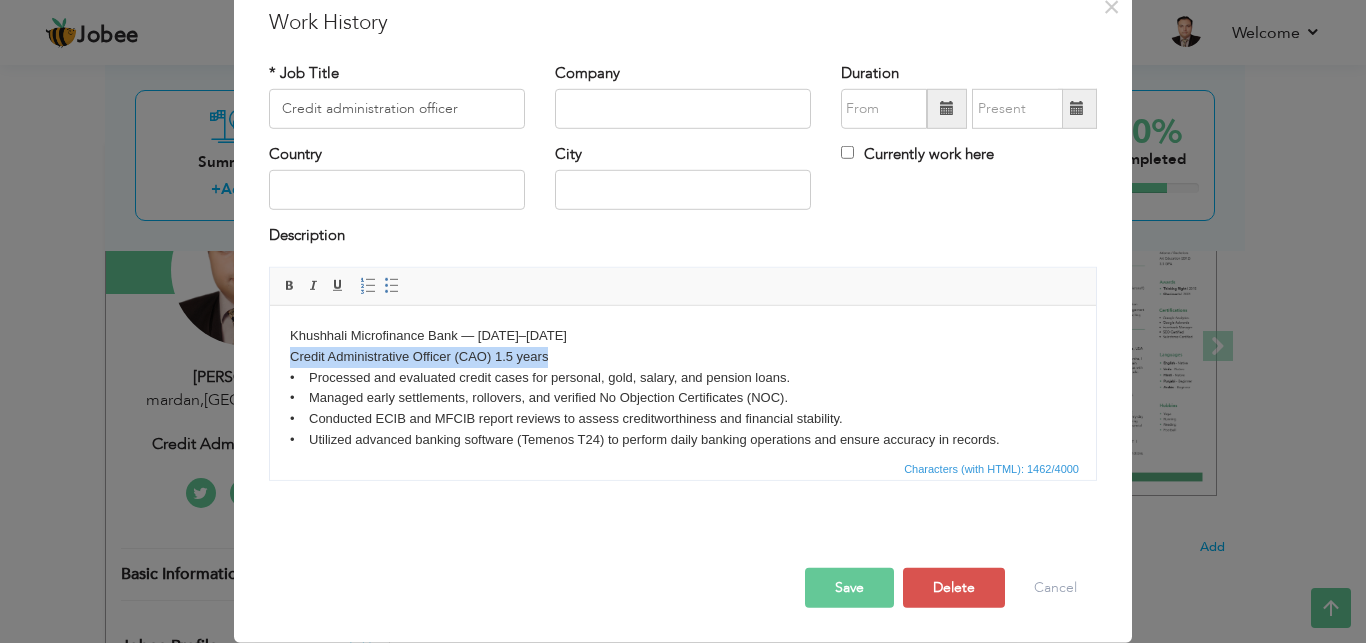 drag, startPoint x: 554, startPoint y: 359, endPoint x: 291, endPoint y: 351, distance: 263.12164 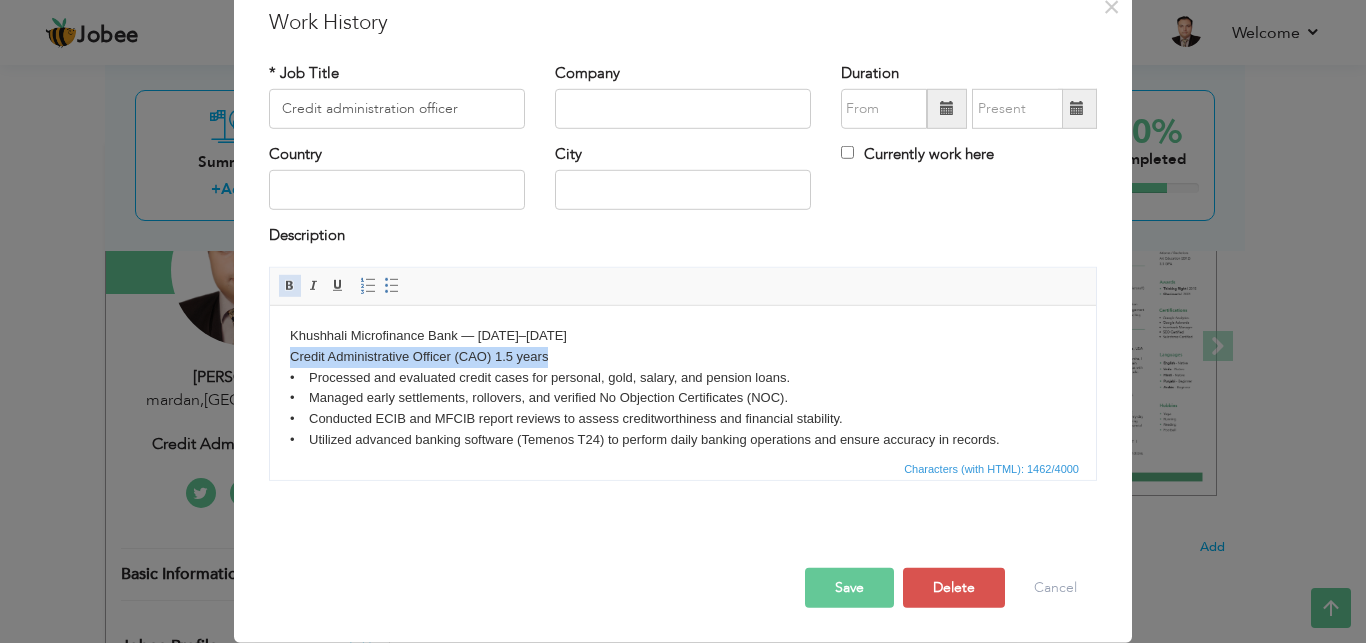 click on "Bold" at bounding box center (290, 286) 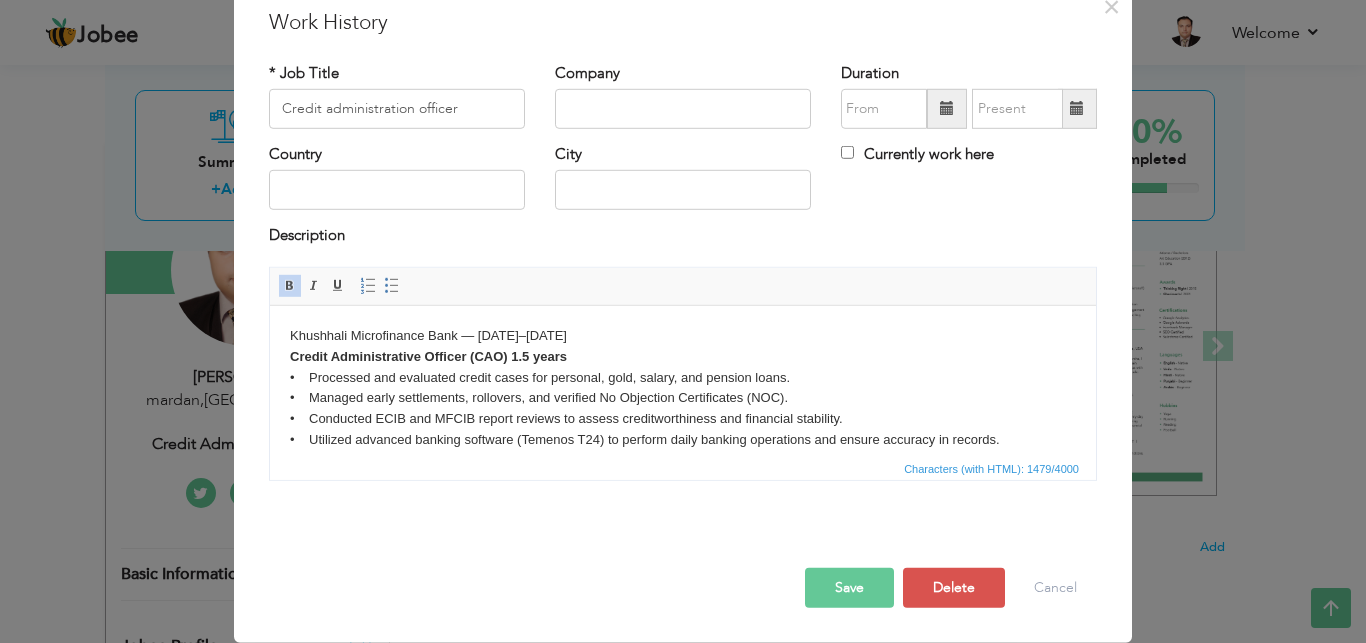click on "Khushhali Microfinance Bank — June 2021–November 2023 Credit Administrative Officer (CAO) 1.5 years •    Processed and evaluated credit cases for personal, gold, salary, and pension loans. •    Managed early settlements, rollovers, and verified No Objection Certificates (NOC). •    Conducted ECIB and MFCIB report reviews to assess creditworthiness and financial stability. •    Utilized advanced banking software (Temenos T24) to perform daily banking operations and ensure accuracy in records. •    Collaborated with internal departments to ensure smooth processing of loan applications and disbursements. Cash Officer (CO) — 4 months •    Handled daily cash operations, including deposits, withdrawals, and miscellaneous expenses. •    Managed gold pouch custody and record-keeping to maintain accurate financial records. Customer Service Officer (CSO) — 1 year •    Provided exceptional customer service and maintained professional relationships with clients." at bounding box center [683, 380] 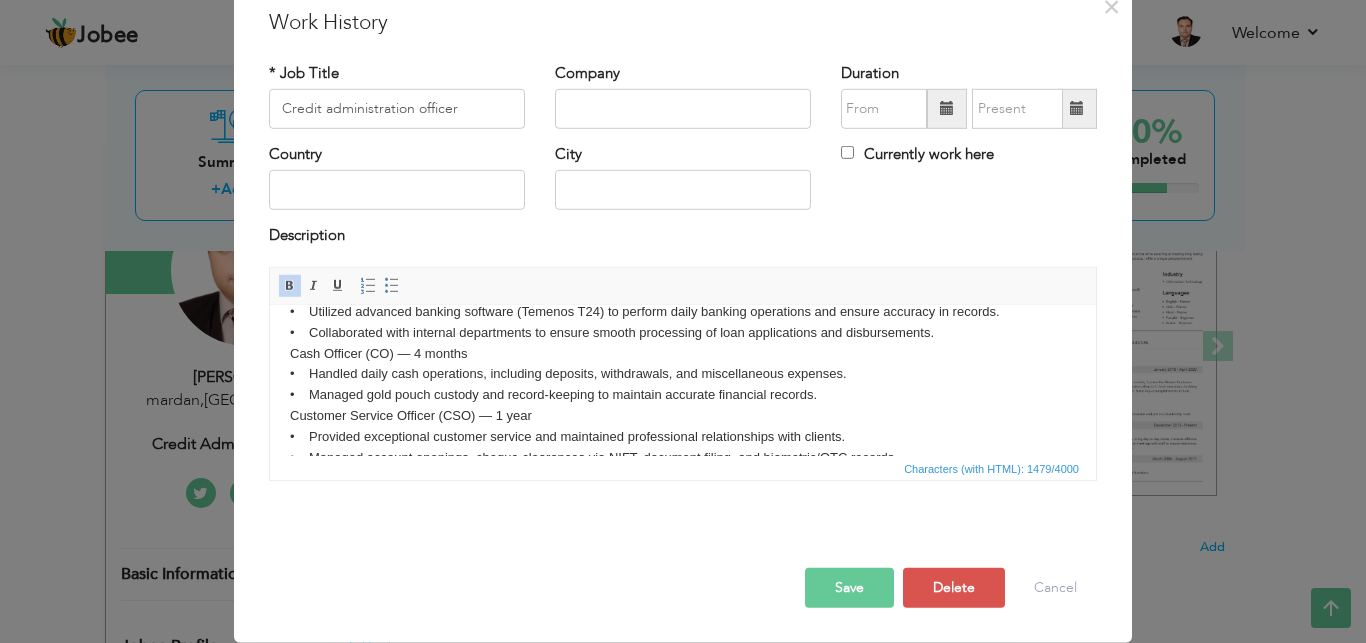 scroll, scrollTop: 85, scrollLeft: 0, axis: vertical 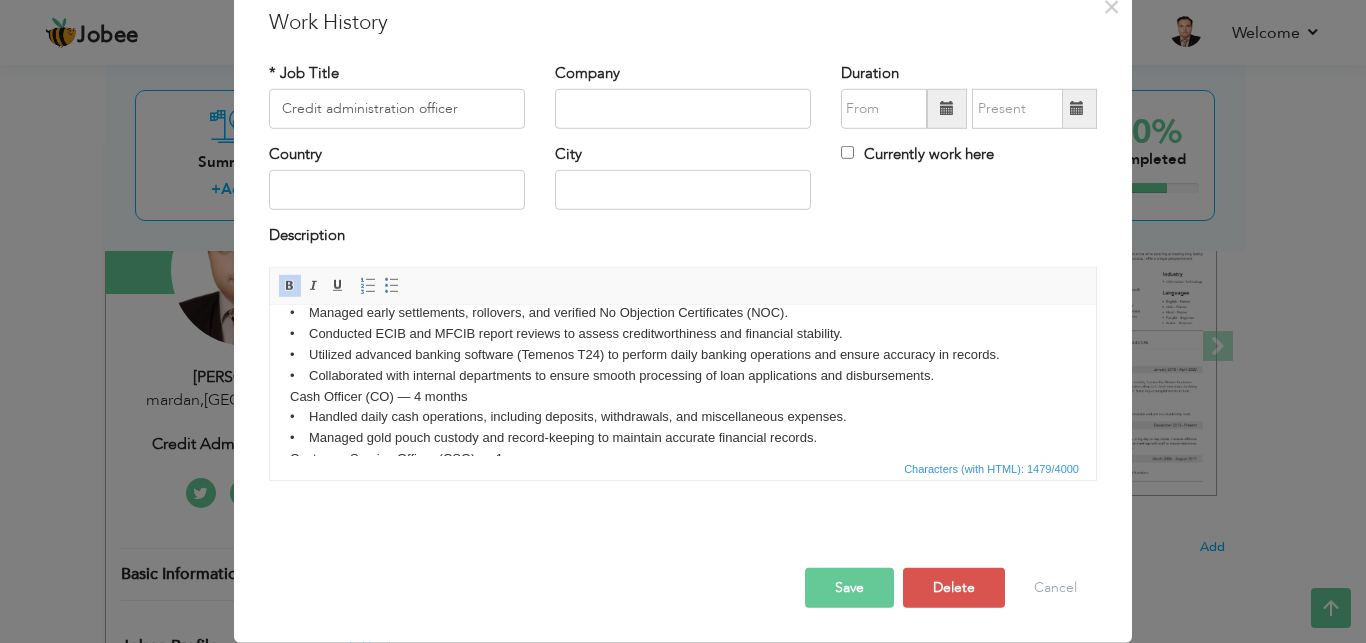 click on "Khushhali Microfinance Bank — June 2021–November 2023 Credit Administrative Officer (CAO) 1.5 years •    Processed and evaluated credit cases for personal, gold, salary, and pension loans. •    Managed early settlements, rollovers, and verified No Objection Certificates (NOC). •    Conducted ECIB and MFCIB report reviews to assess creditworthiness and financial stability. •    Utilized advanced banking software (Temenos T24) to perform daily banking operations and ensure accuracy in records. •    Collaborated with internal departments to ensure smooth processing of loan applications and disbursements. Cash Officer (CO) — 4 months •    Handled daily cash operations, including deposits, withdrawals, and miscellaneous expenses. •    Managed gold pouch custody and record-keeping to maintain accurate financial records. Customer Service Officer (CSO) — 1 year •    Provided exceptional customer service and maintained professional relationships with clients." at bounding box center (683, 396) 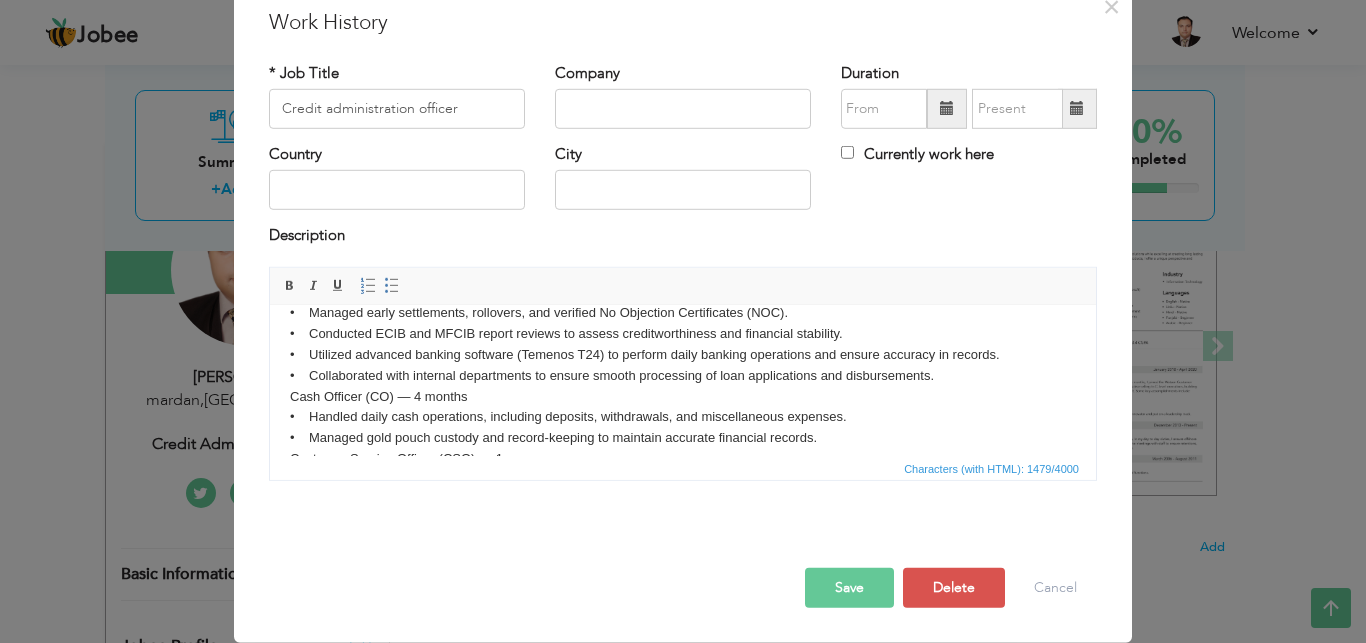 click on "Khushhali Microfinance Bank — June 2021–November 2023 Credit Administrative Officer (CAO) 1.5 years •    Processed and evaluated credit cases for personal, gold, salary, and pension loans. •    Managed early settlements, rollovers, and verified No Objection Certificates (NOC). •    Conducted ECIB and MFCIB report reviews to assess creditworthiness and financial stability. •    Utilized advanced banking software (Temenos T24) to perform daily banking operations and ensure accuracy in records. •    Collaborated with internal departments to ensure smooth processing of loan applications and disbursements. Cash Officer (CO) — 4 months •    Handled daily cash operations, including deposits, withdrawals, and miscellaneous expenses. •    Managed gold pouch custody and record-keeping to maintain accurate financial records. Customer Service Officer (CSO) — 1 year •    Provided exceptional customer service and maintained professional relationships with clients." at bounding box center [683, 396] 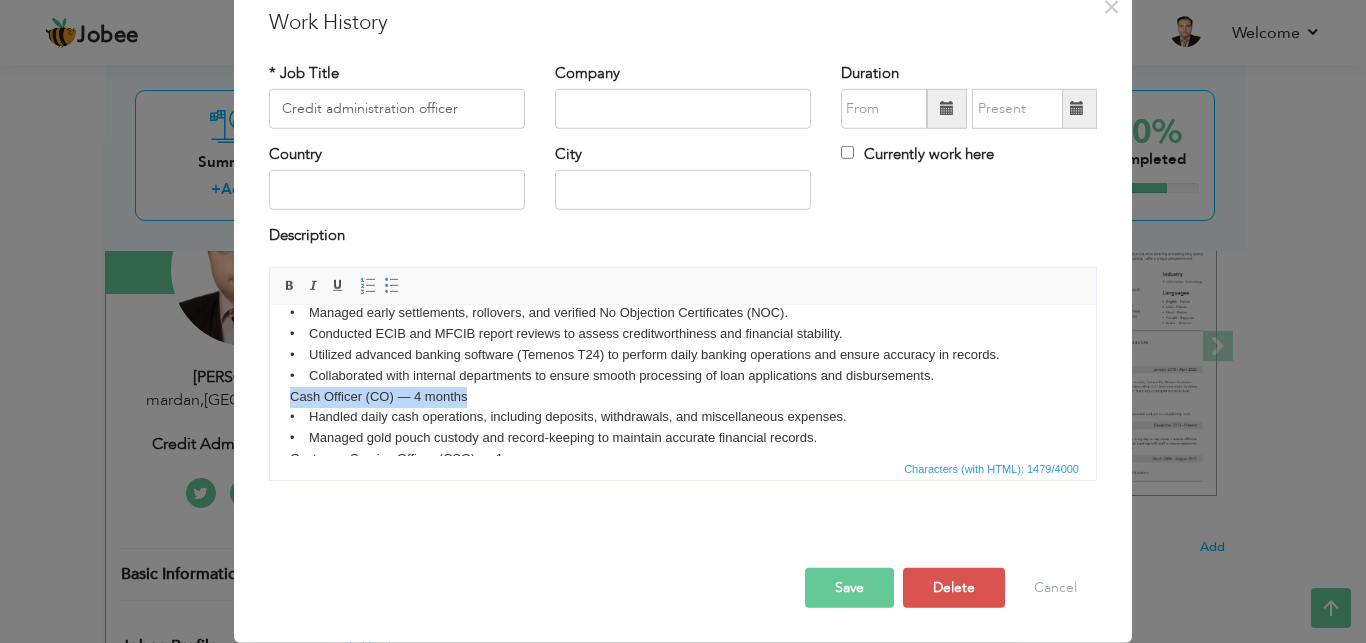 drag, startPoint x: 472, startPoint y: 396, endPoint x: 262, endPoint y: 389, distance: 210.11664 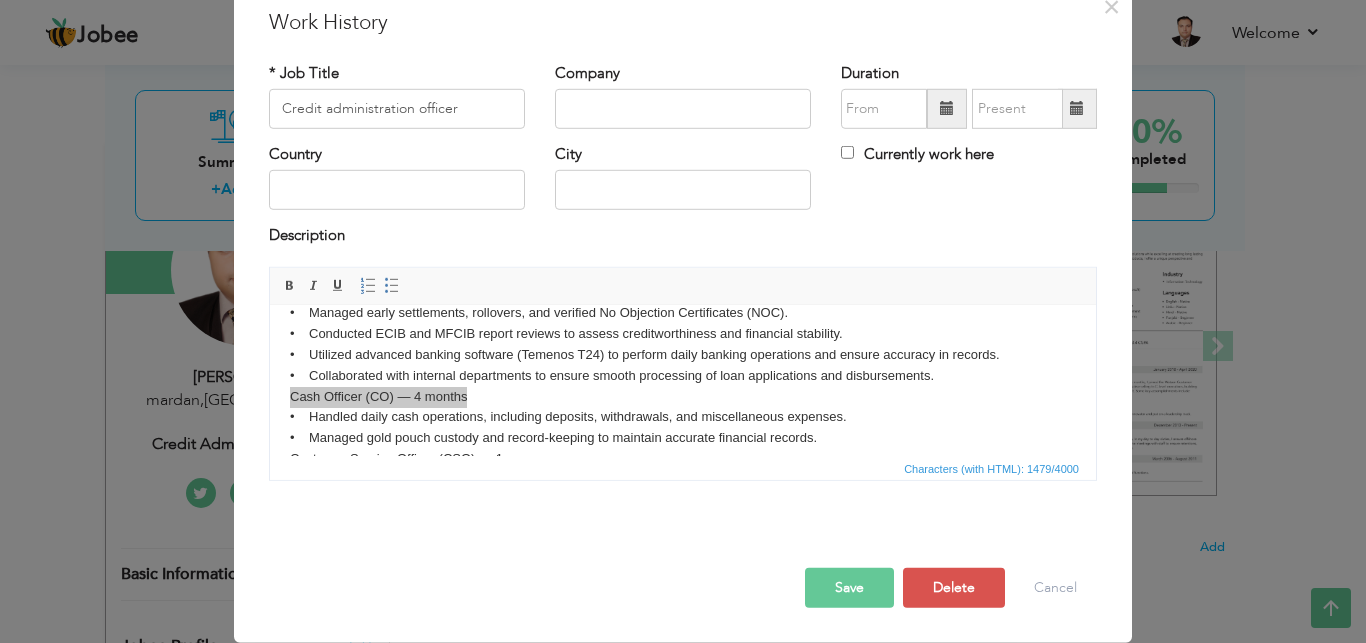 click on "Khushhali Microfinance Bank — June 2021–November 2023
Credit Administrative Officer (CAO) 1.5 years
•    Processed and evaluated credit cases for personal, gold, salary, and pension loans.
•    Managed early settlements, rollovers, and verified No Objection Certificates (NOC).
•    Conducted ECIB and MFCIB report reviews to assess creditworthiness and financial stability.
•    Utilized advanced banking software (Temenos T24) to perform daily banking operations and ensure accuracy in records.
•    Collaborated with internal departments to ensure smooth processing of loan applications and disbursements.
Cash Officer (CO) — 4 months
•    Handled daily cash operations, including deposits, withdrawals, and miscellaneous expenses.
Customer Service Officer (CSO) — 1 year
Rich Text Editor, workEditor   Bold" at bounding box center [683, 381] 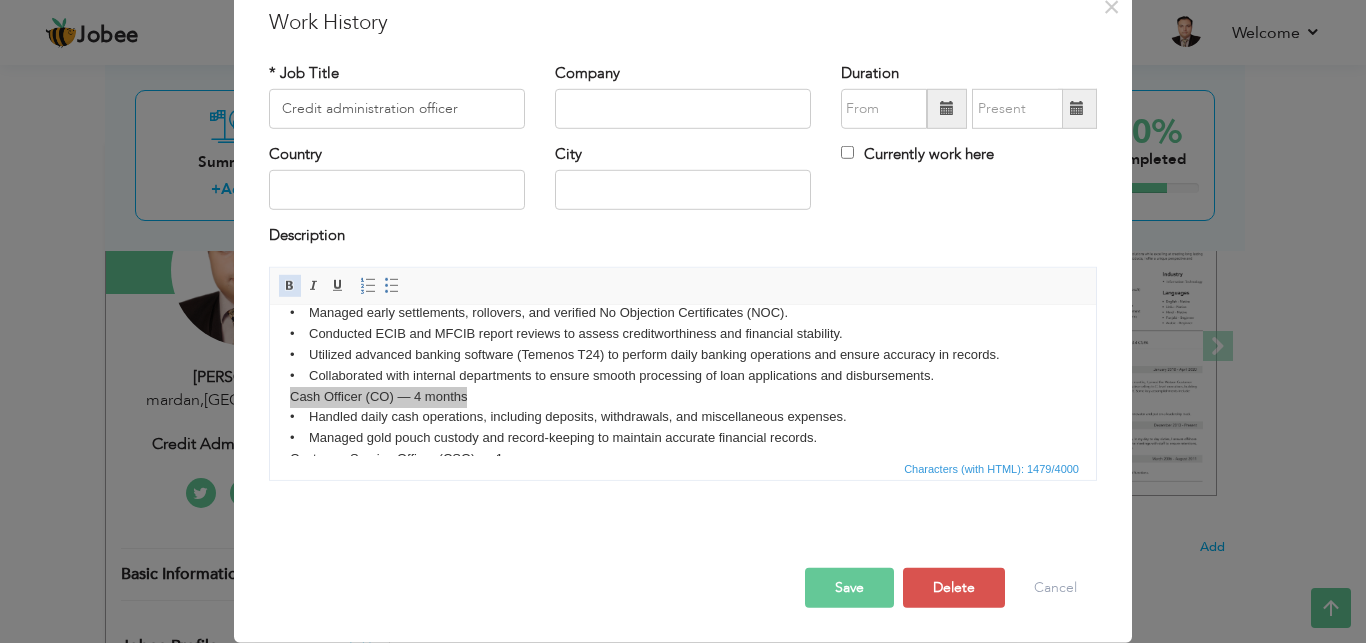 click at bounding box center [290, 286] 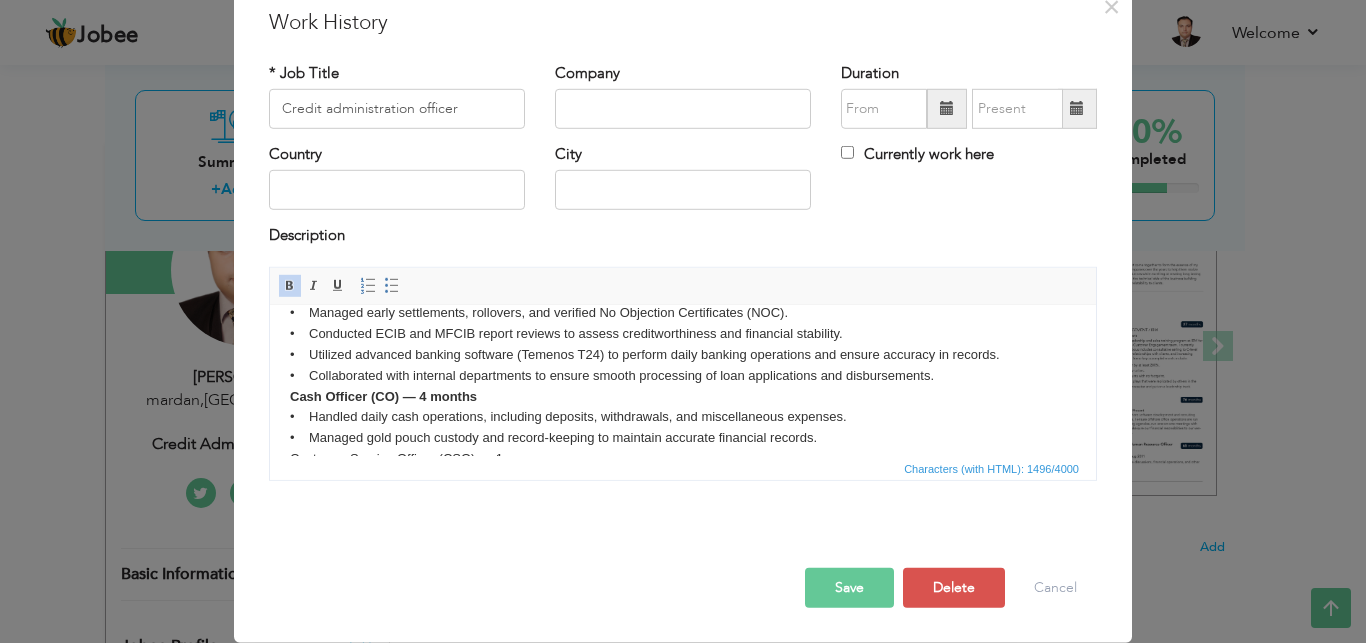 click on "Cash Officer (CO) — 4 months" at bounding box center [383, 395] 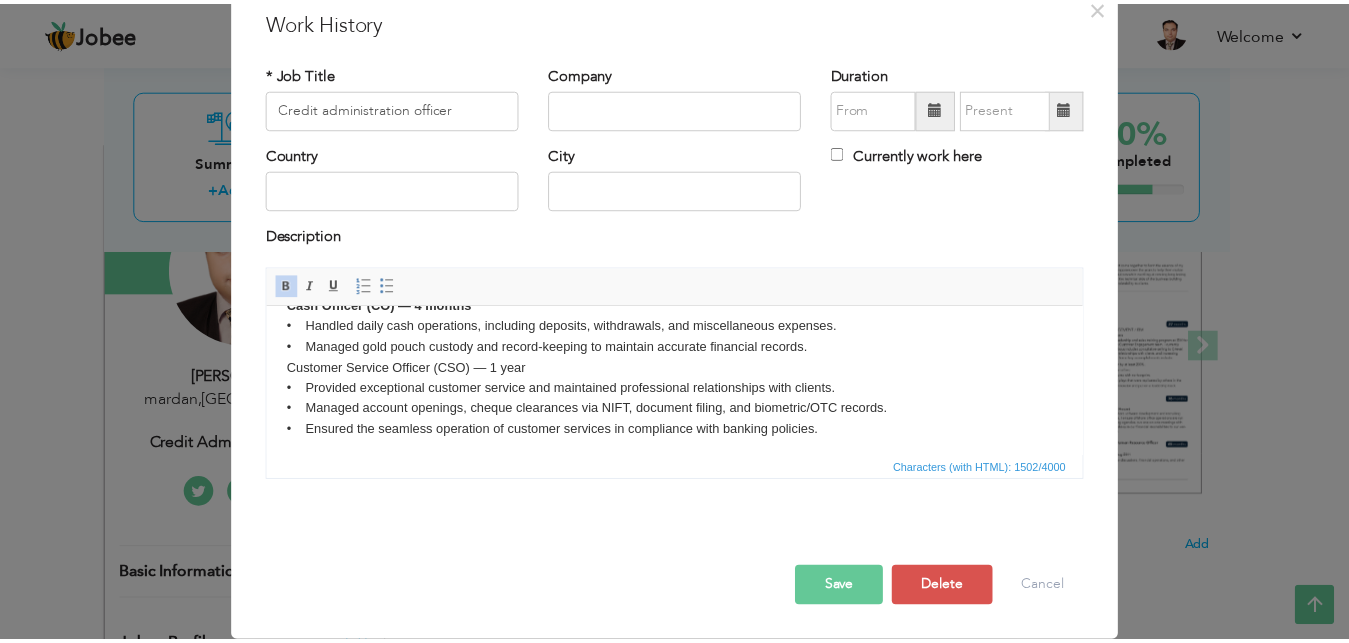scroll, scrollTop: 223, scrollLeft: 0, axis: vertical 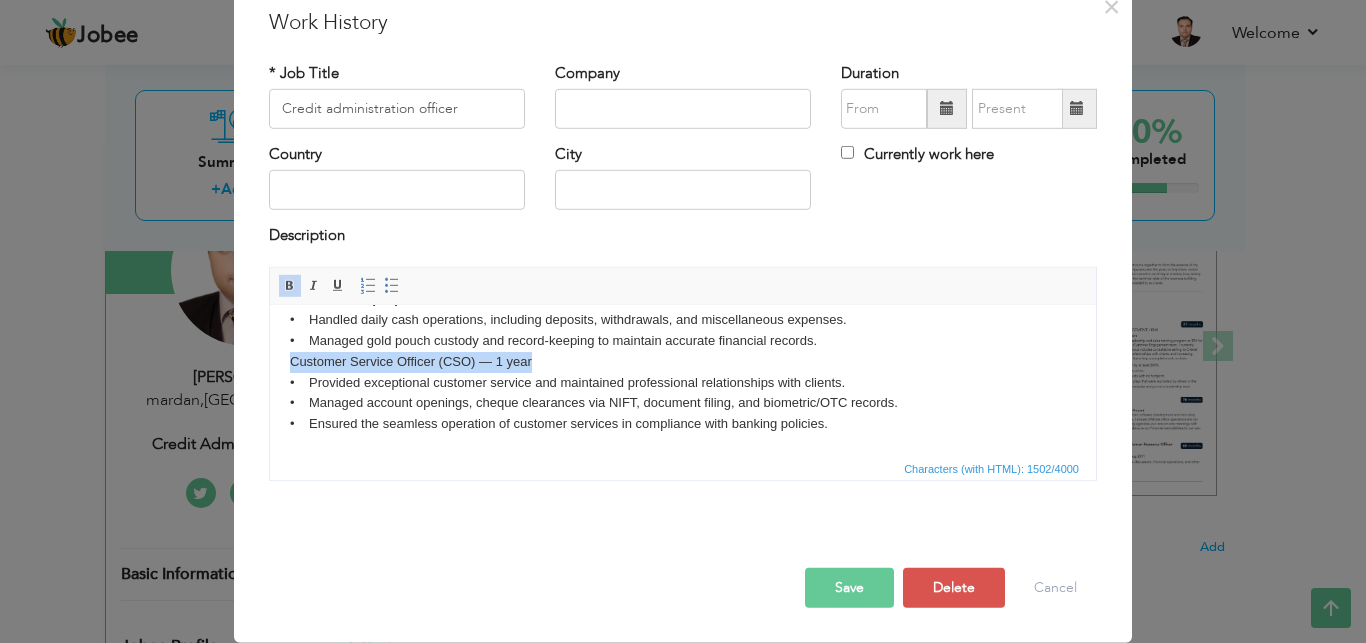 drag, startPoint x: 566, startPoint y: 346, endPoint x: 288, endPoint y: 345, distance: 278.0018 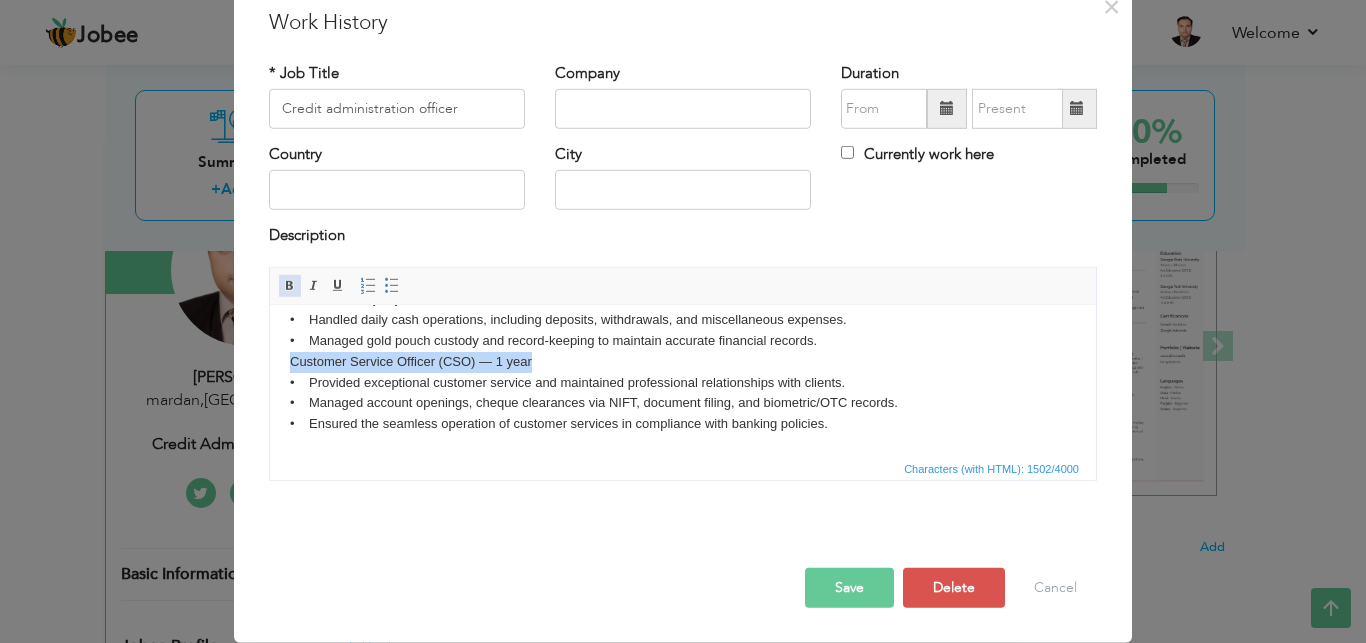 click at bounding box center (290, 286) 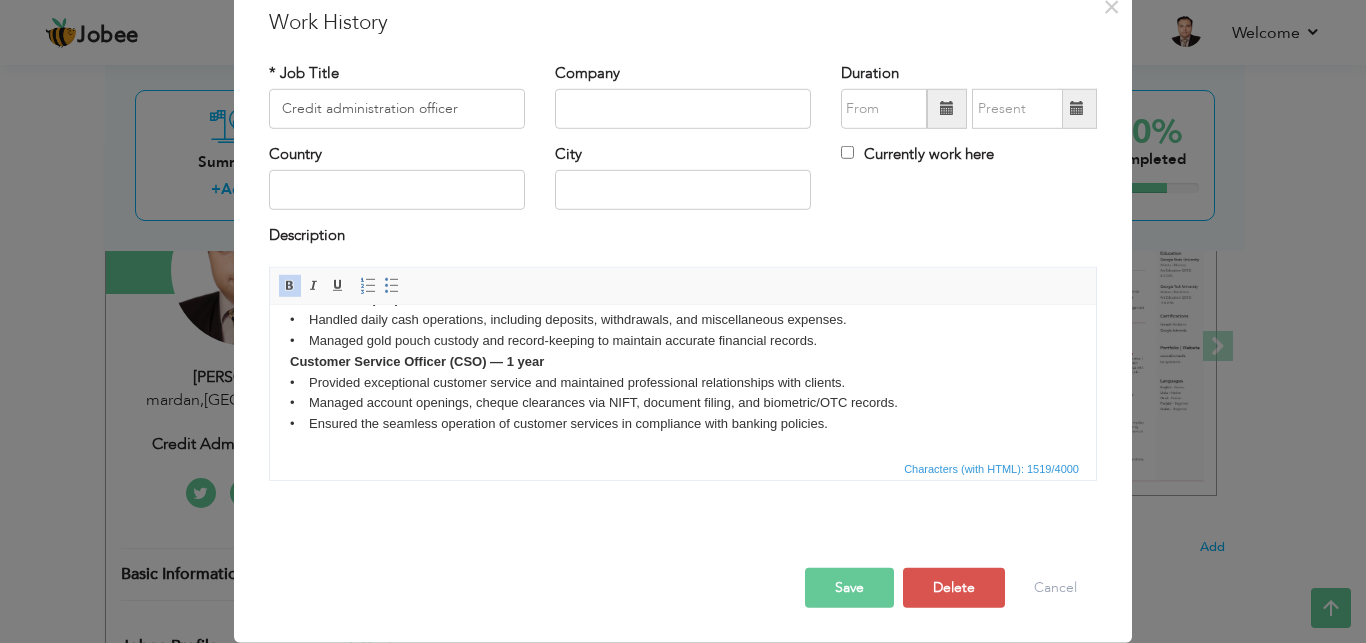 click on "Customer Service Officer (CSO) — 1 year" at bounding box center (417, 360) 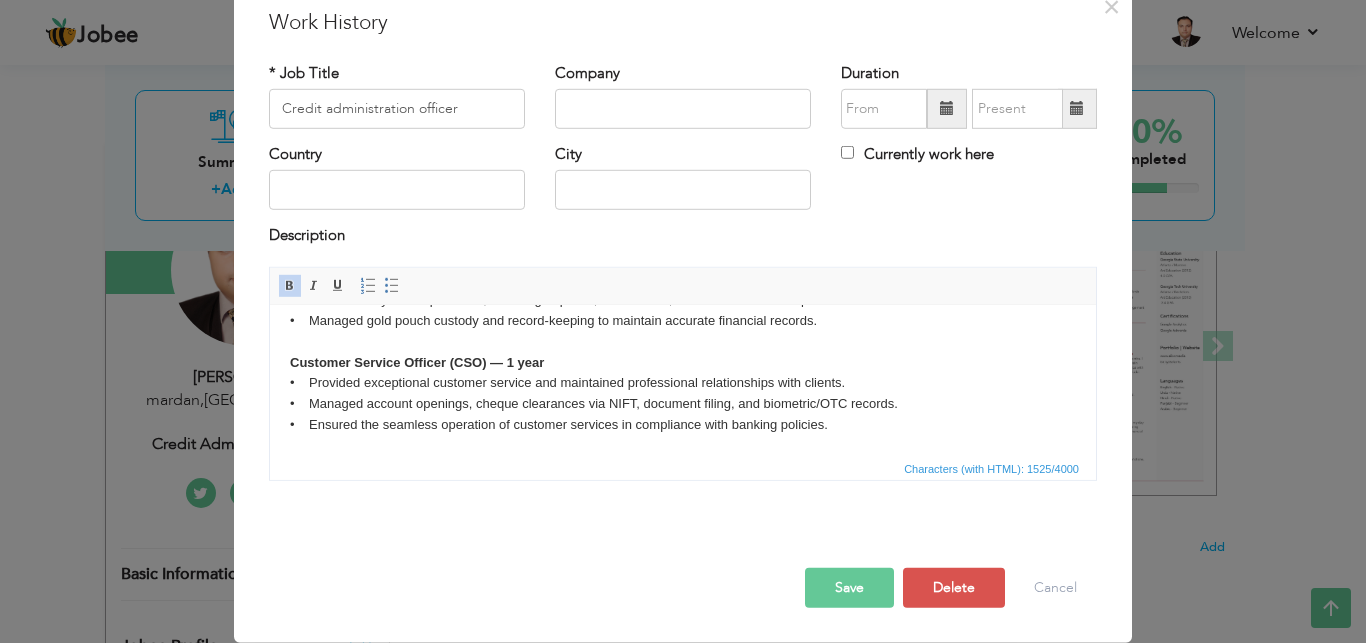 click on "Save" at bounding box center (849, 588) 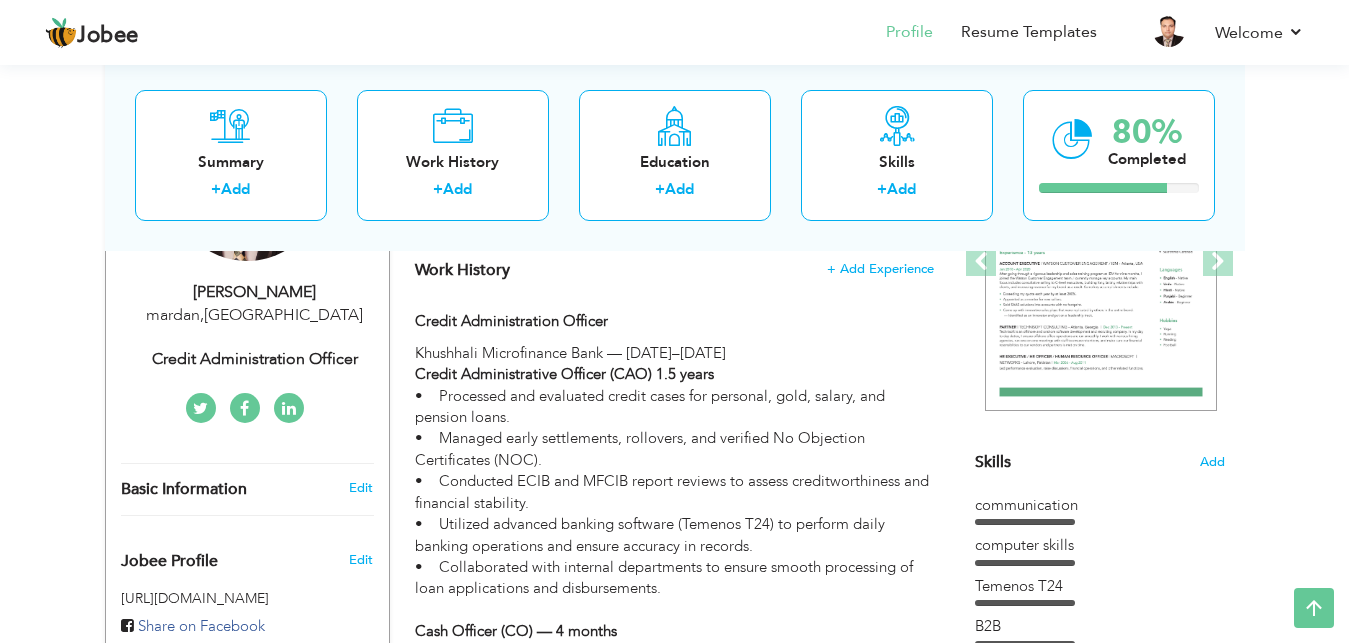 scroll, scrollTop: 0, scrollLeft: 0, axis: both 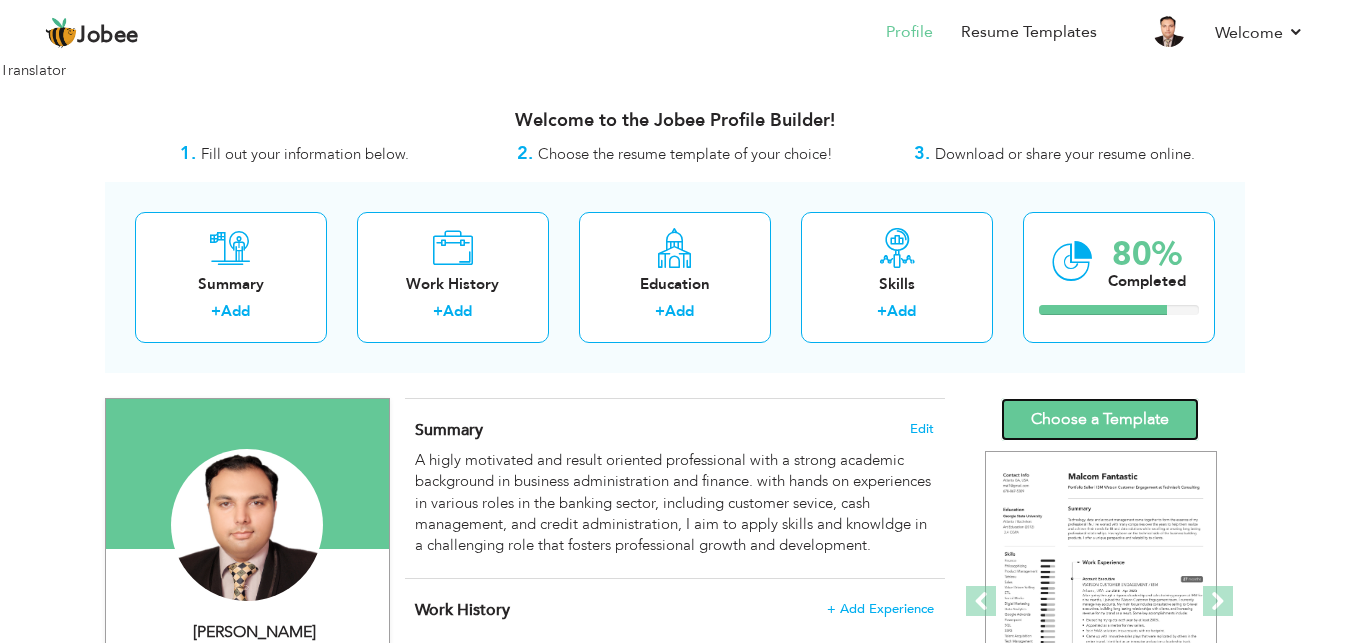 click on "Choose a Template" at bounding box center (1100, 419) 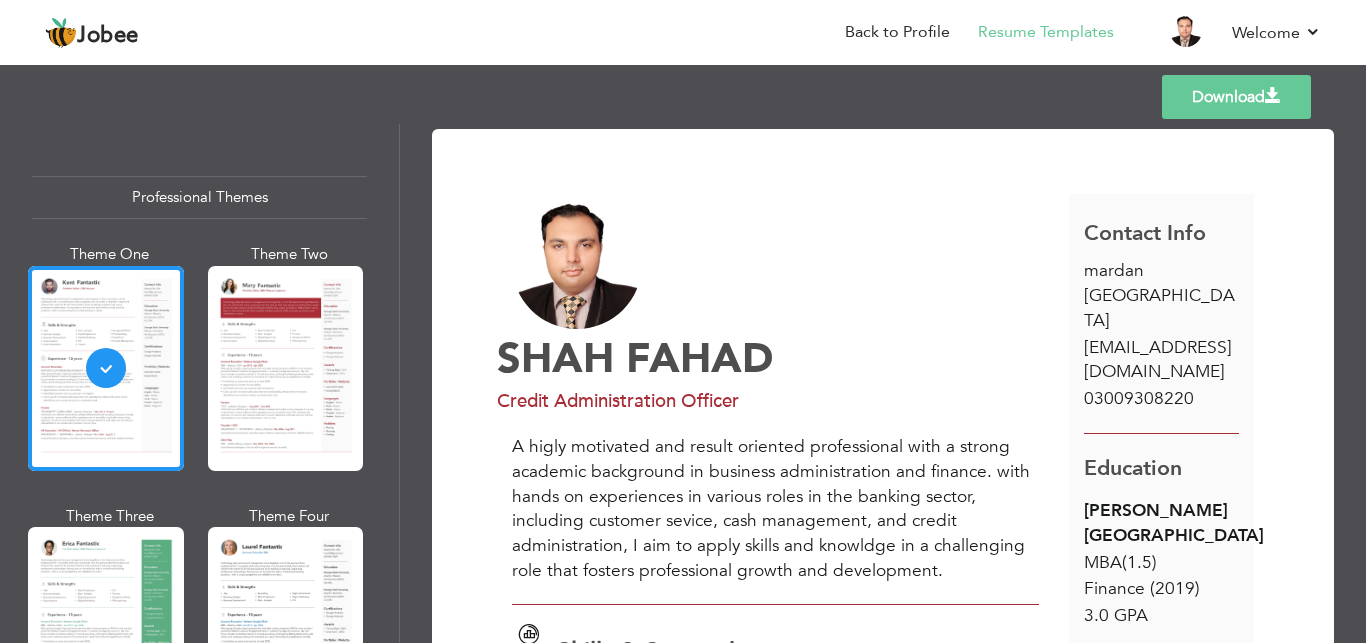 scroll, scrollTop: 0, scrollLeft: 0, axis: both 